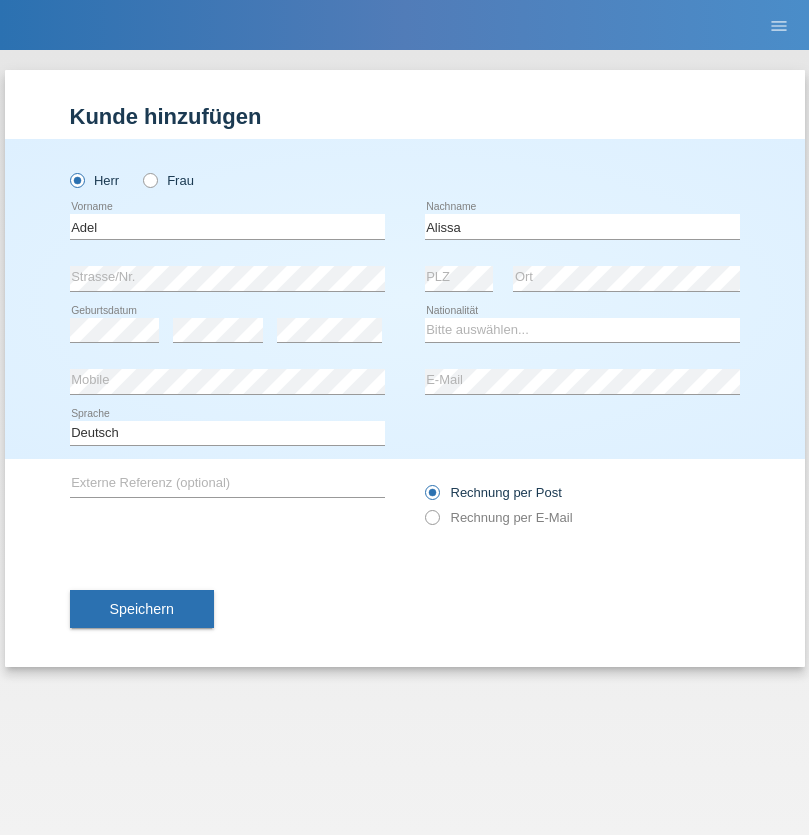 scroll, scrollTop: 0, scrollLeft: 0, axis: both 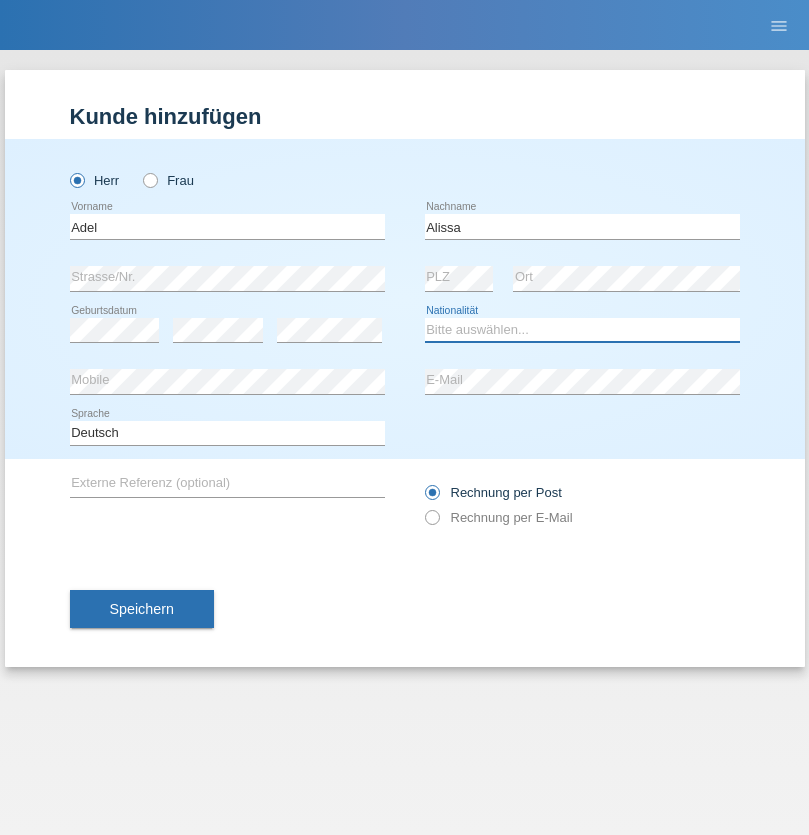 select on "SY" 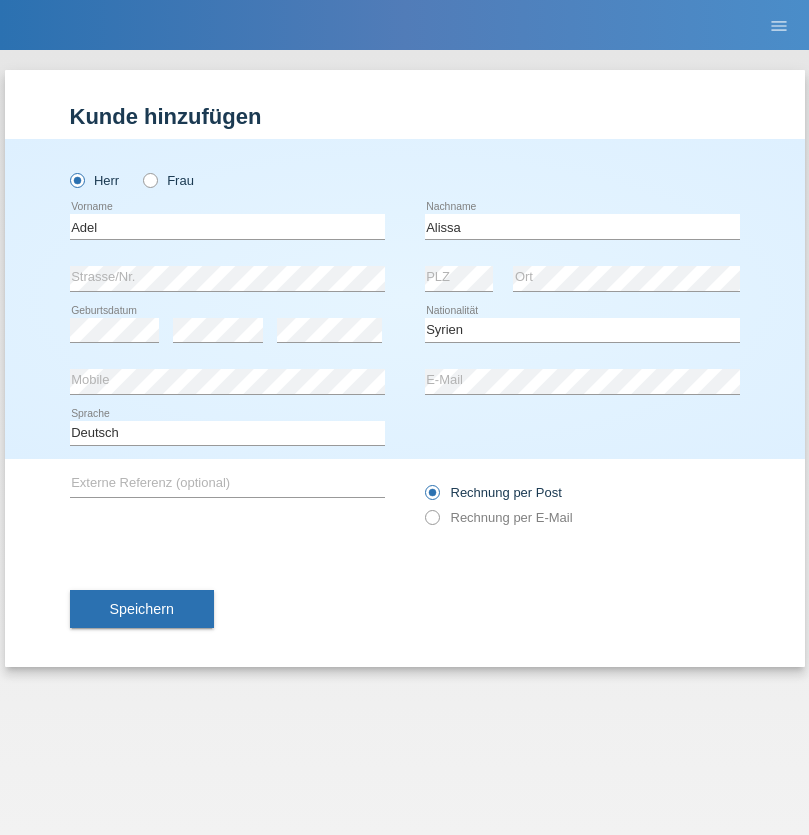 select on "C" 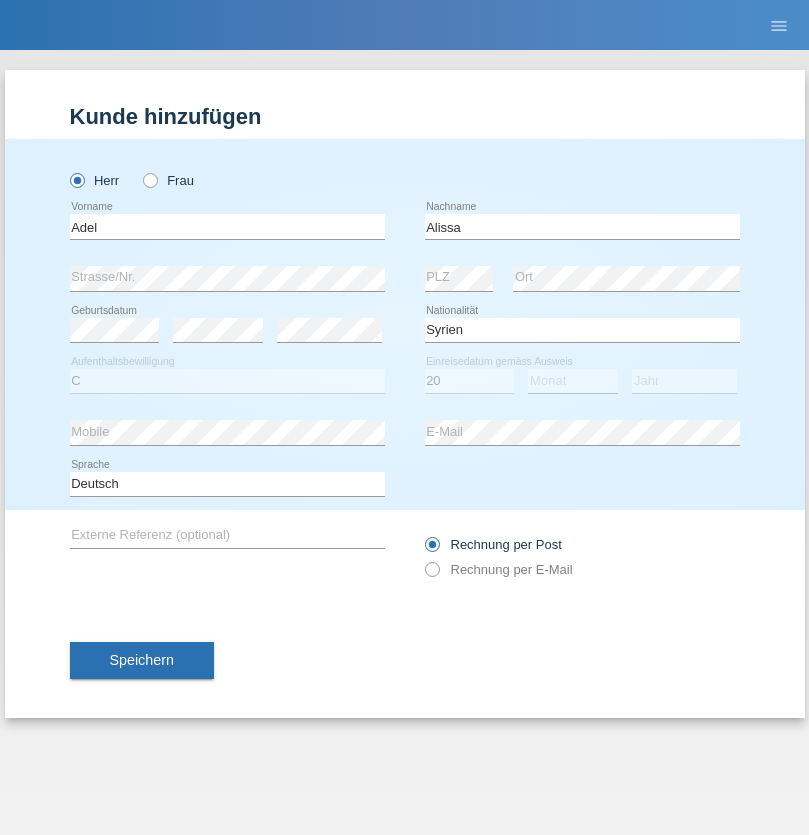 select on "09" 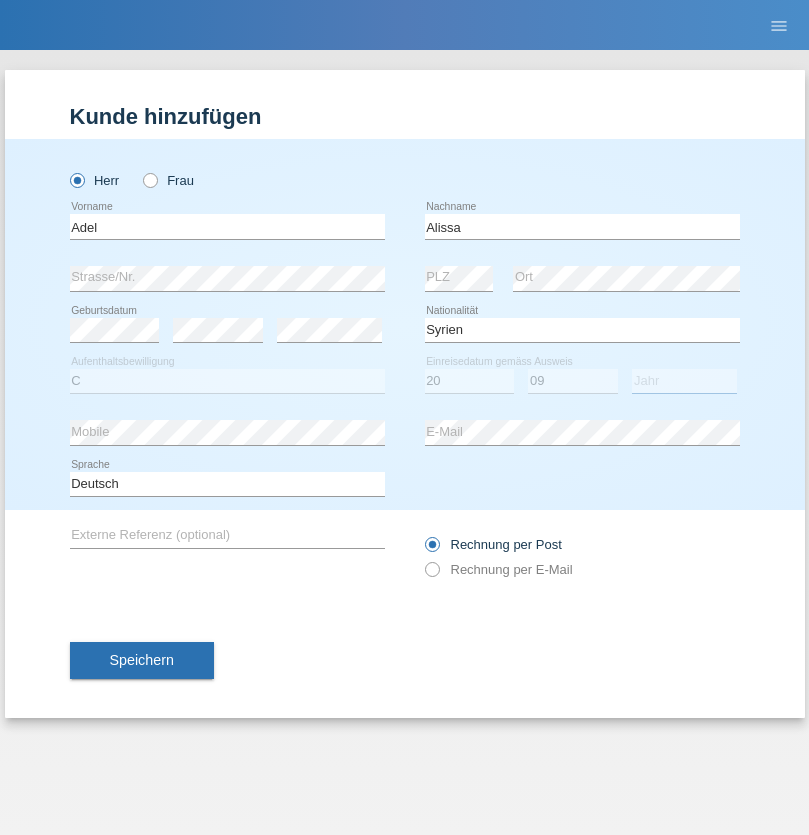 select on "2018" 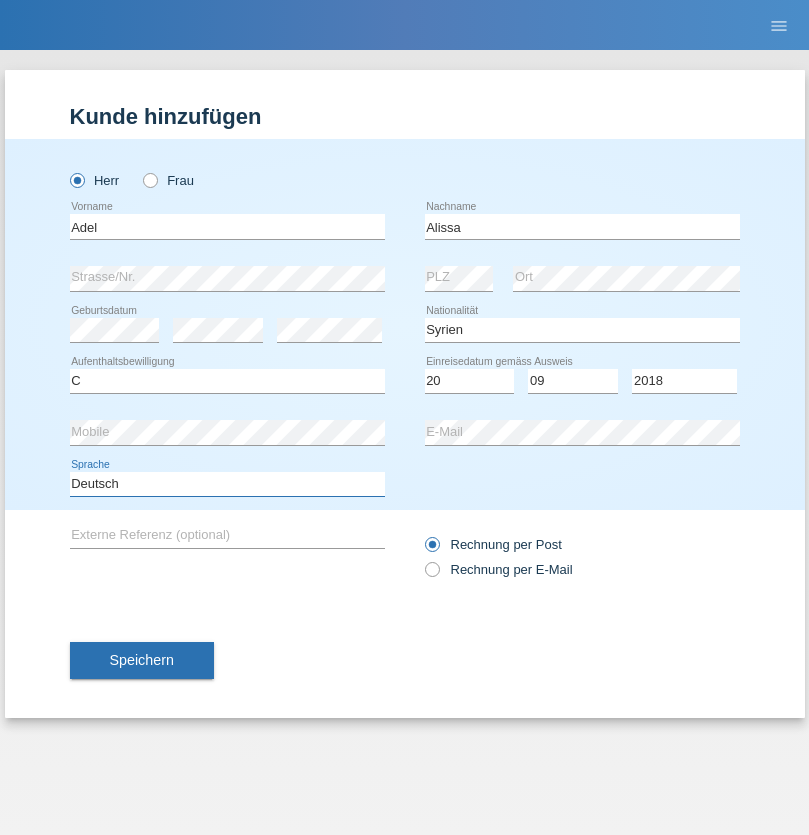select on "en" 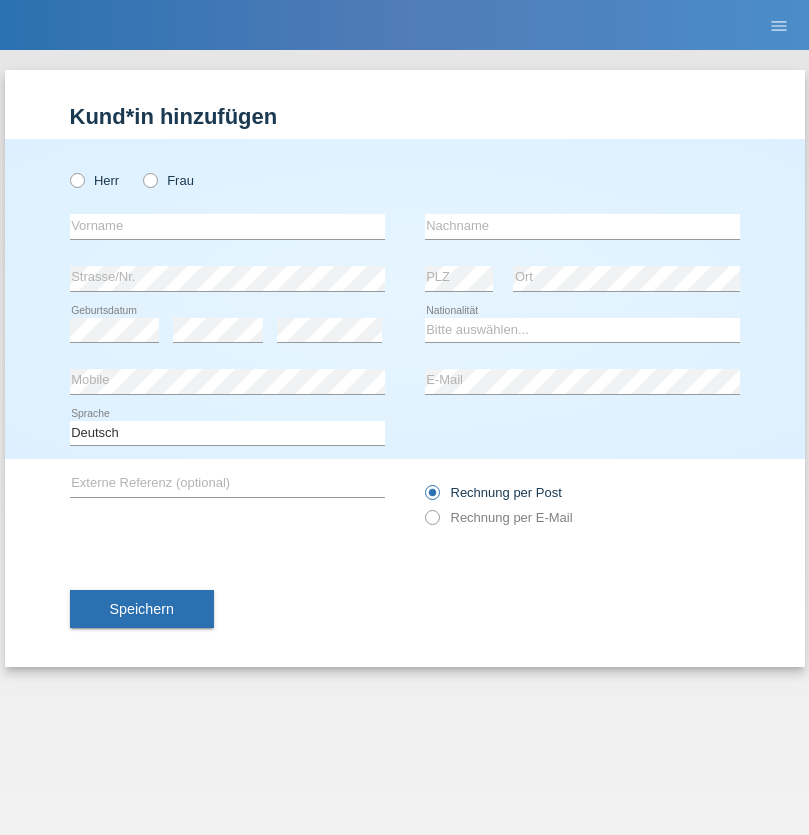 scroll, scrollTop: 0, scrollLeft: 0, axis: both 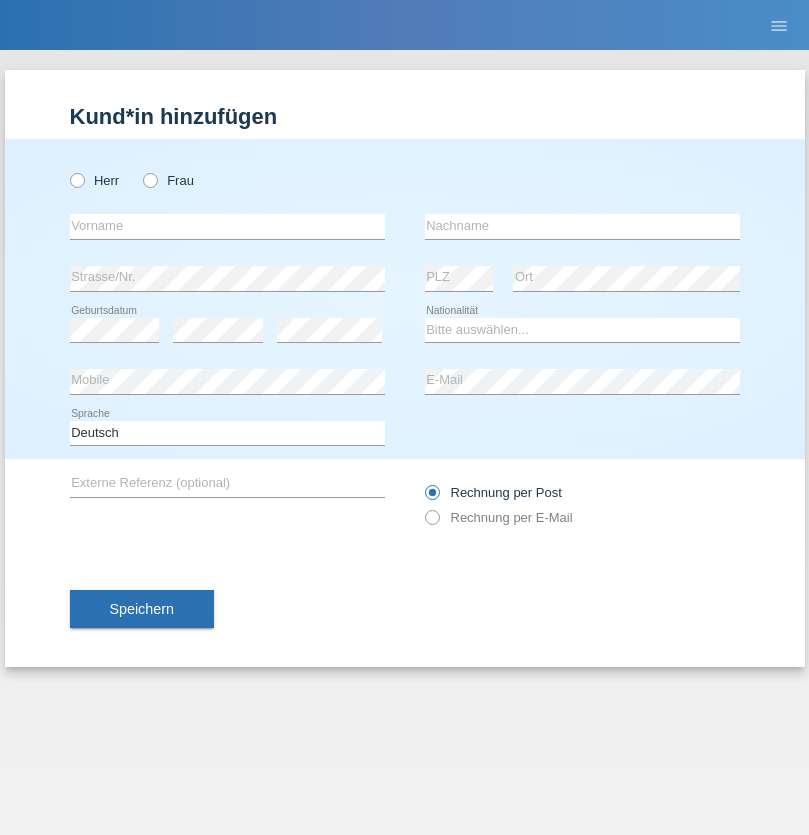 radio on "true" 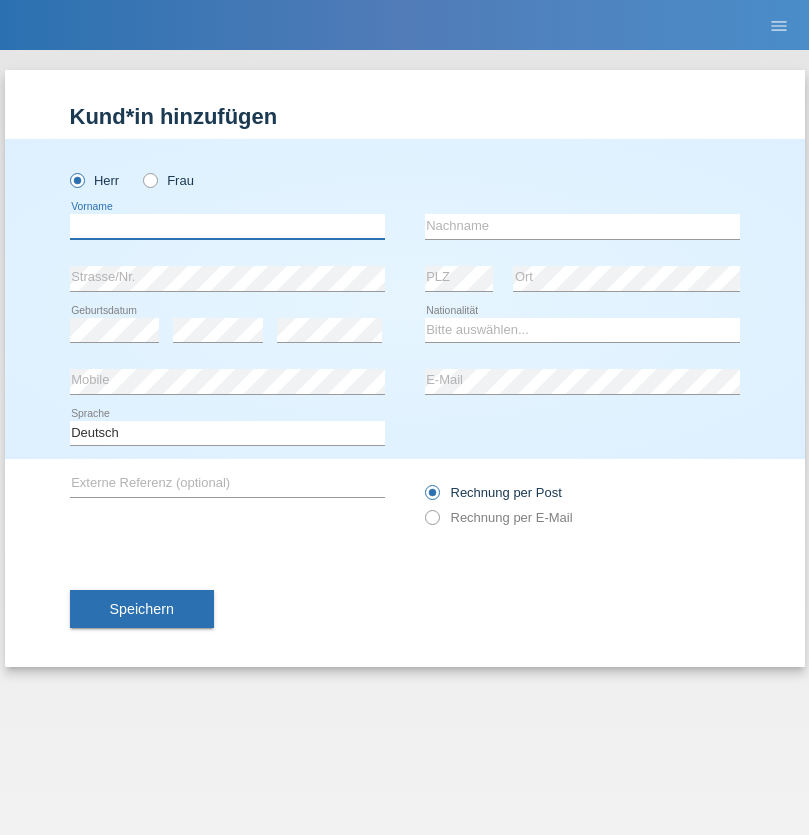 click at bounding box center (227, 226) 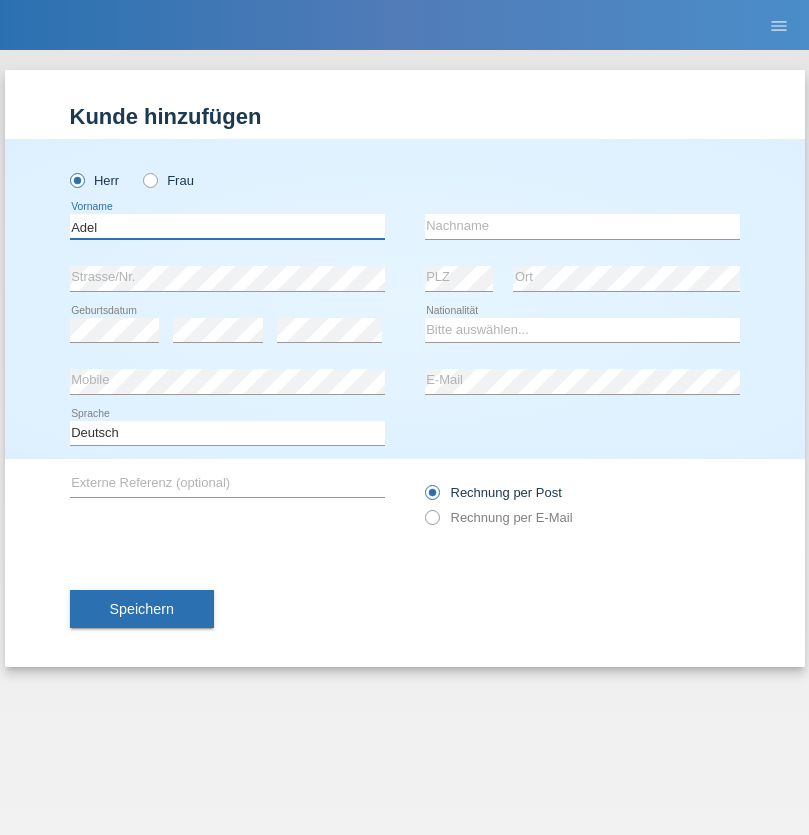 type on "Adel" 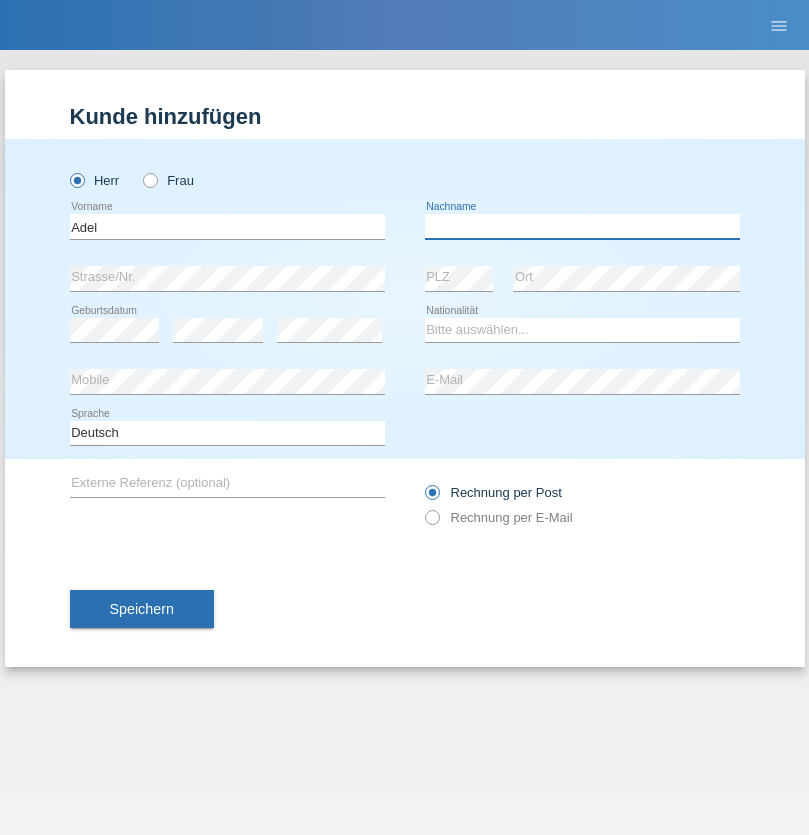click at bounding box center (582, 226) 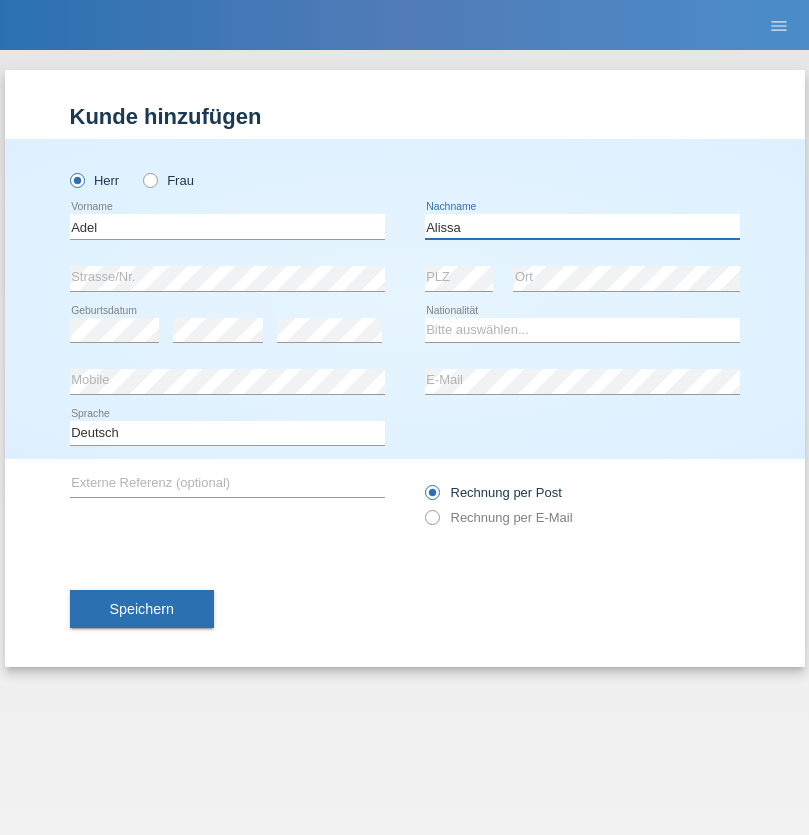 type on "Alissa" 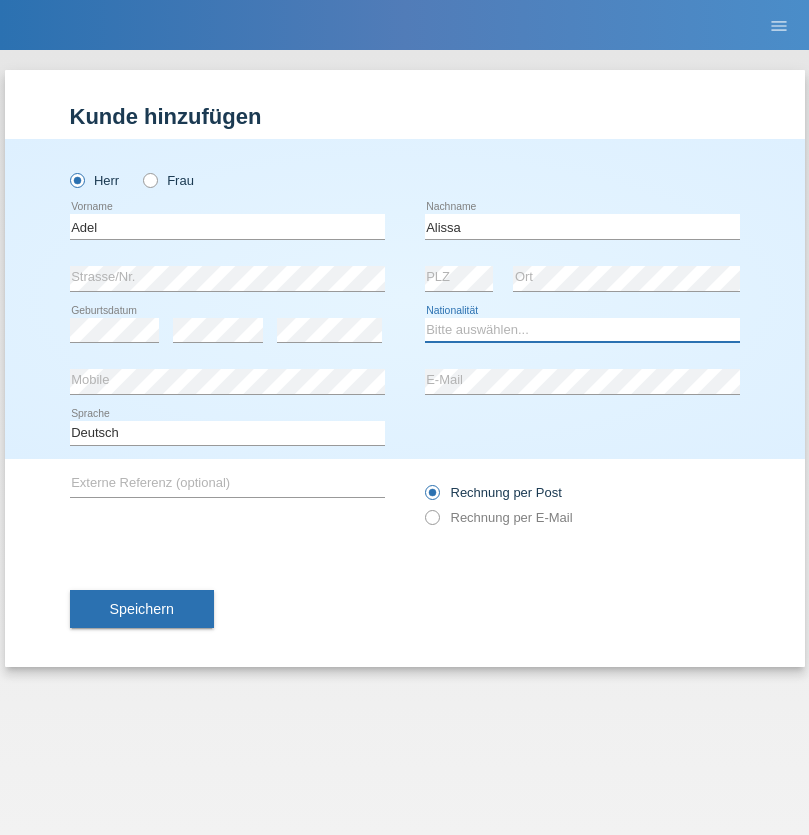 select on "SY" 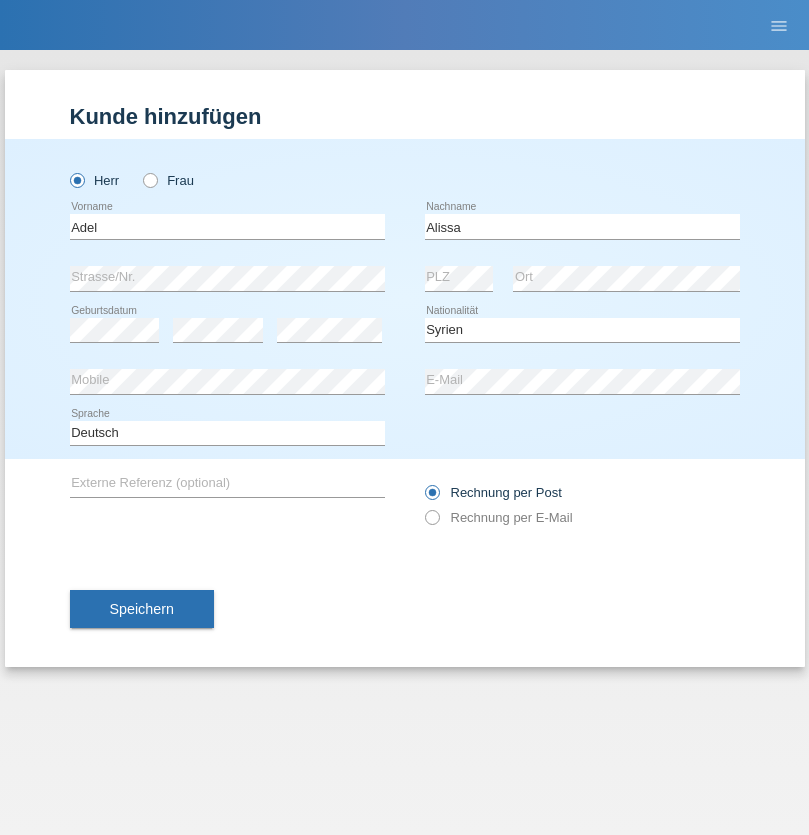 select on "C" 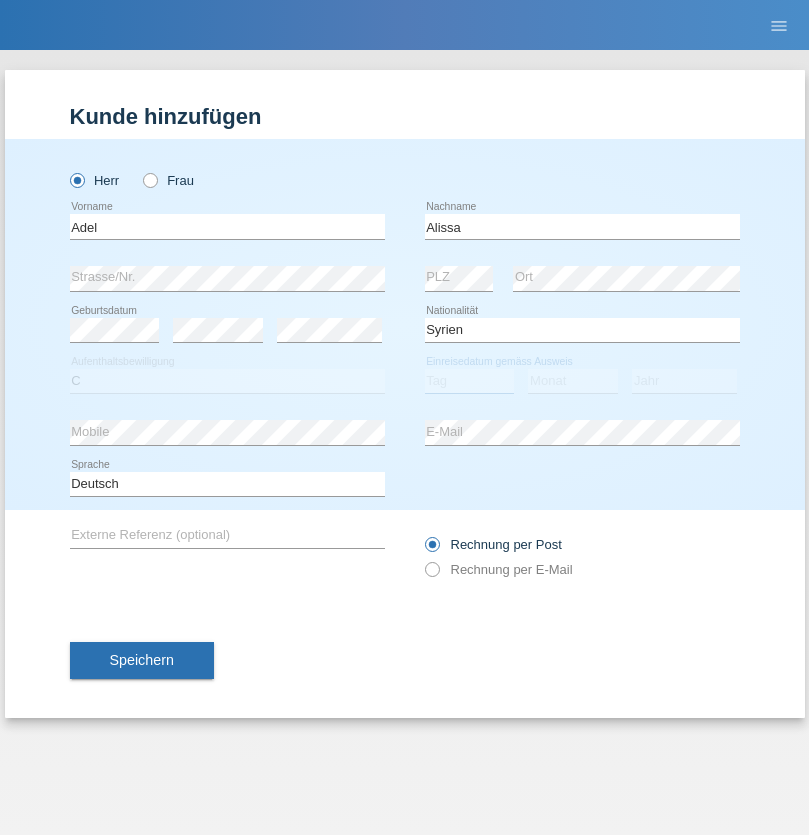 select on "20" 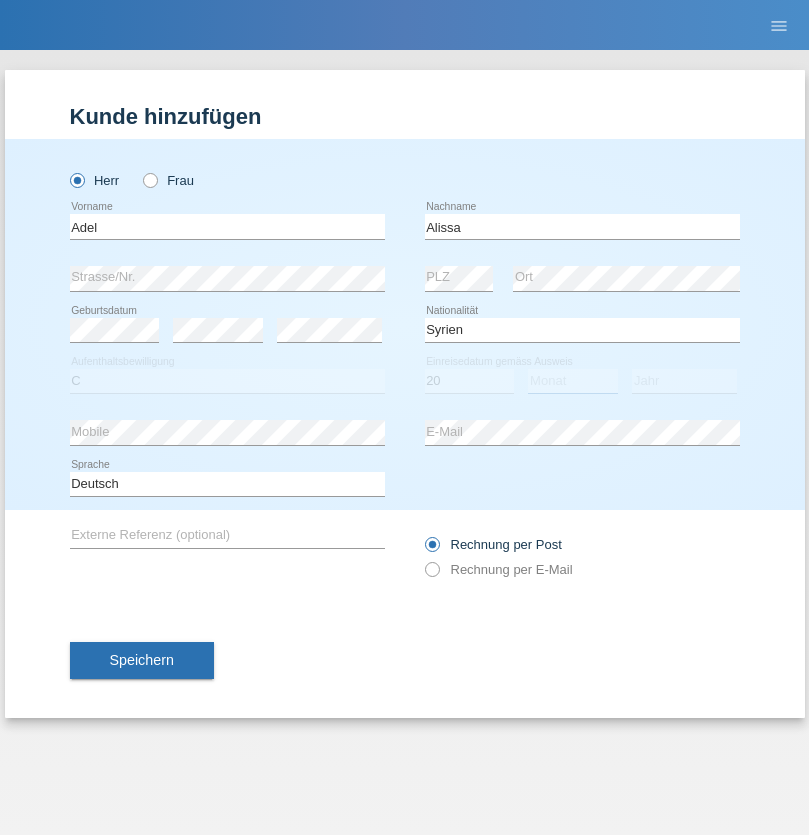 select on "09" 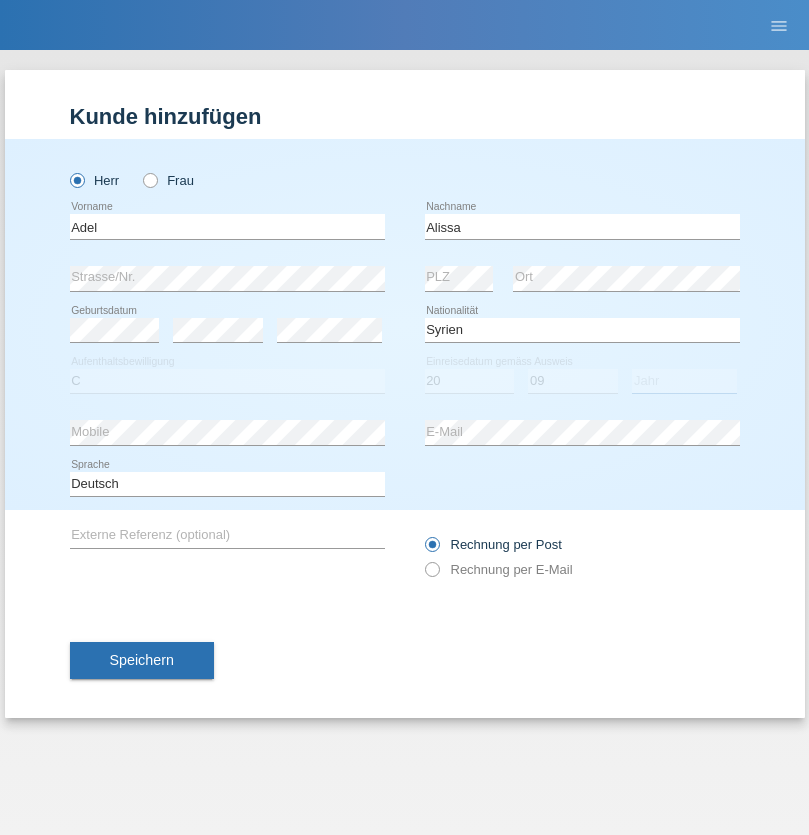 select on "2018" 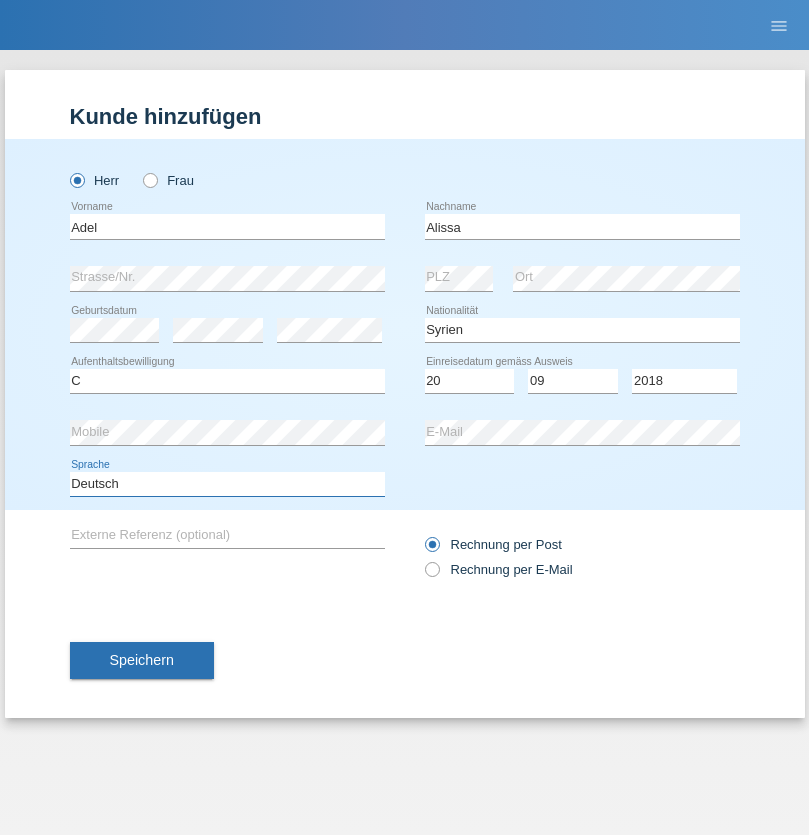 select on "en" 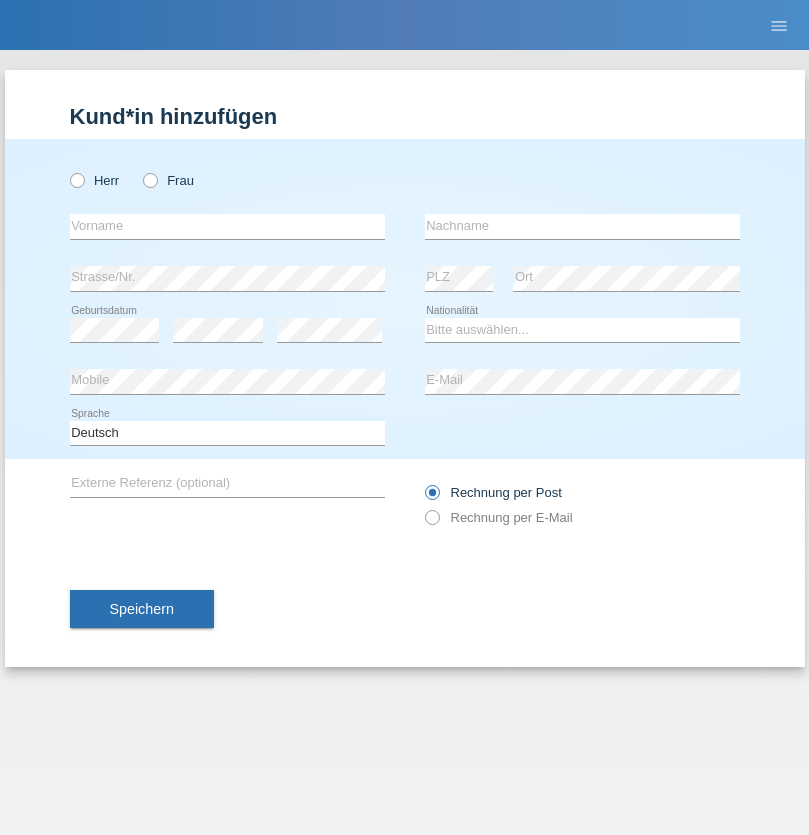 scroll, scrollTop: 0, scrollLeft: 0, axis: both 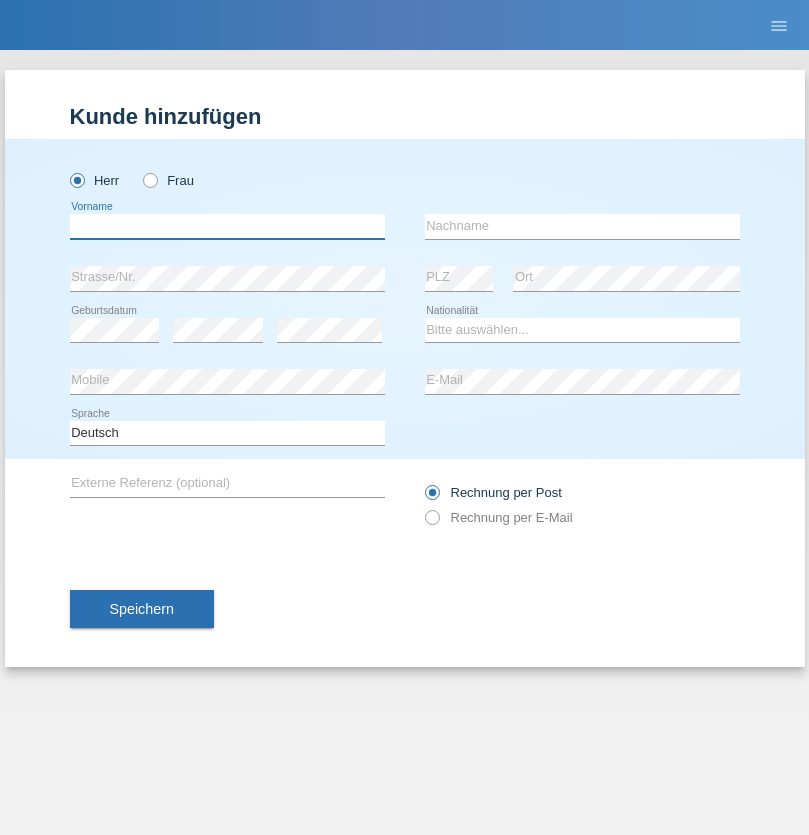 click at bounding box center [227, 226] 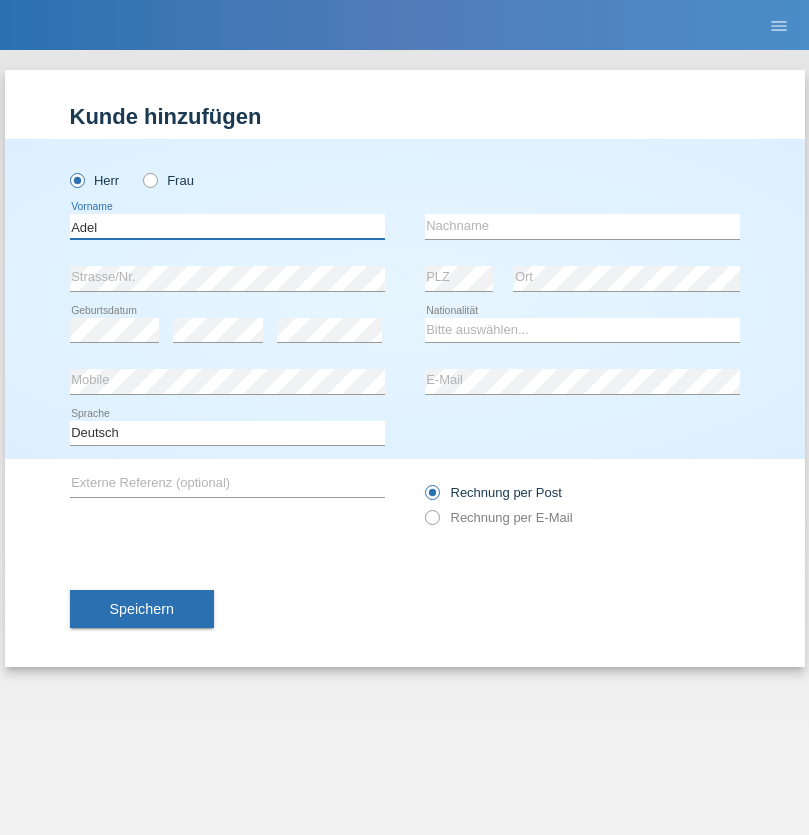 type on "Adel" 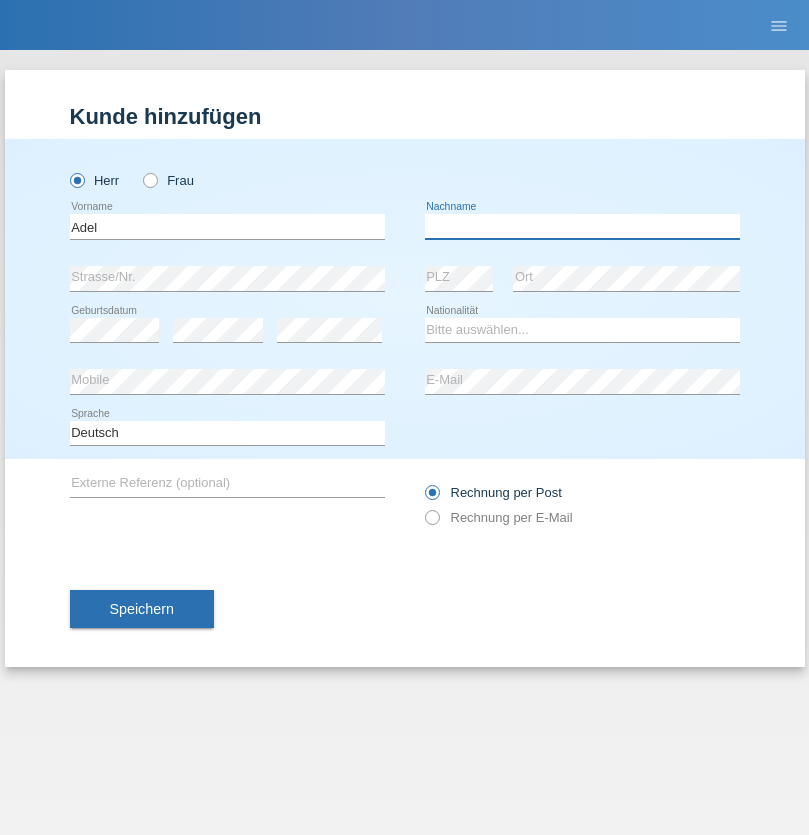 click at bounding box center (582, 226) 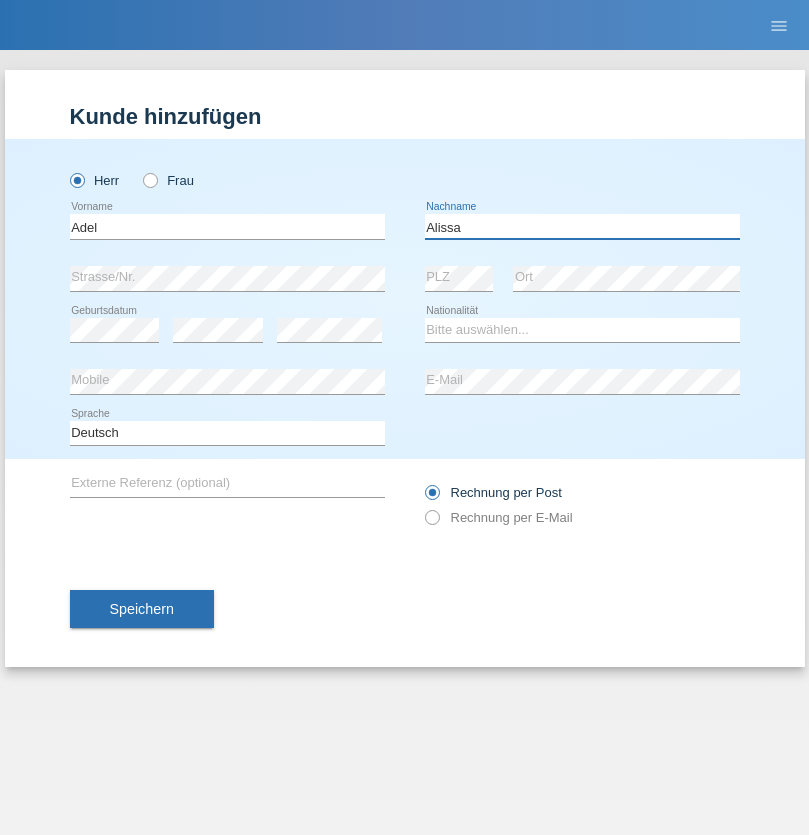 type on "Alissa" 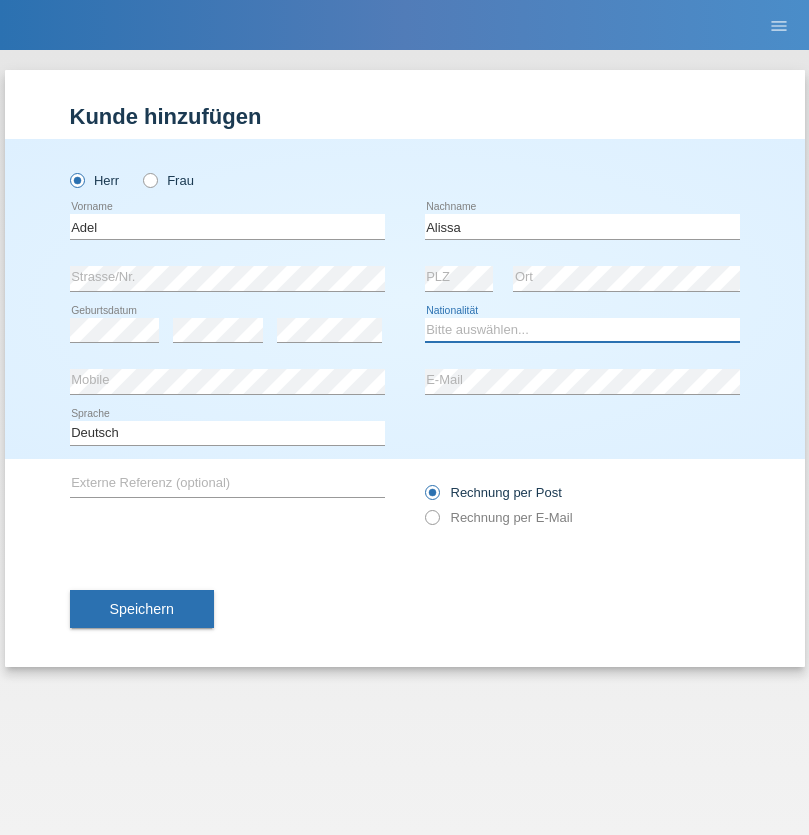 select on "SY" 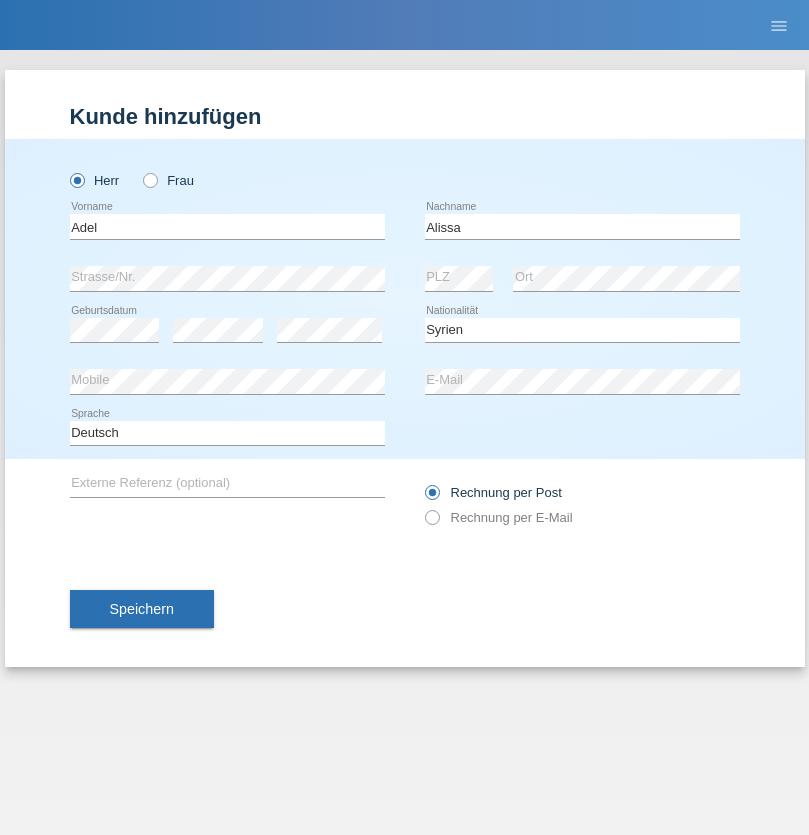 select on "C" 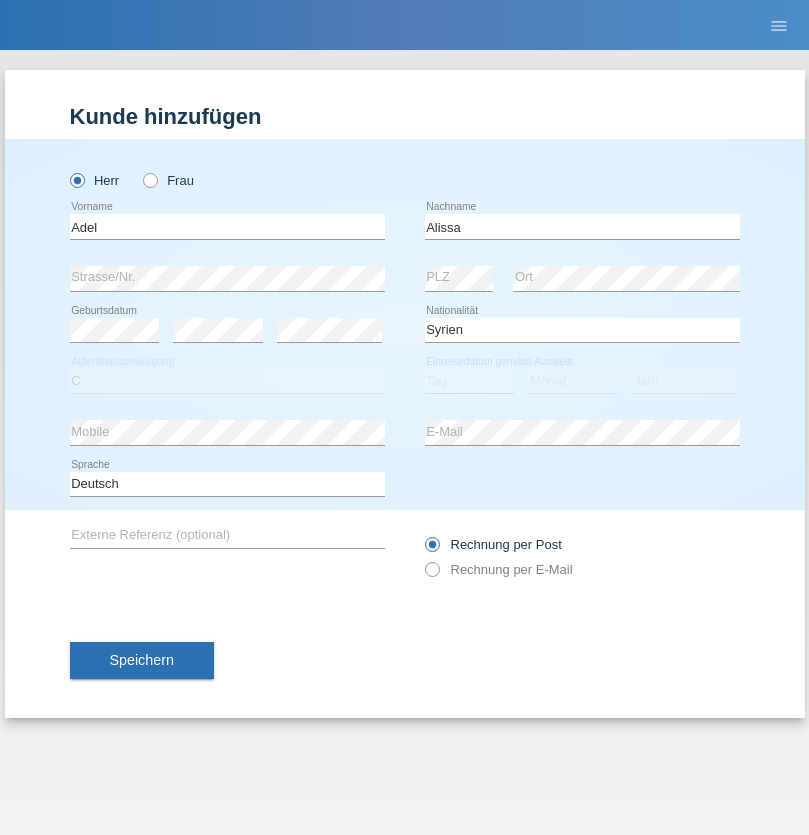 select on "20" 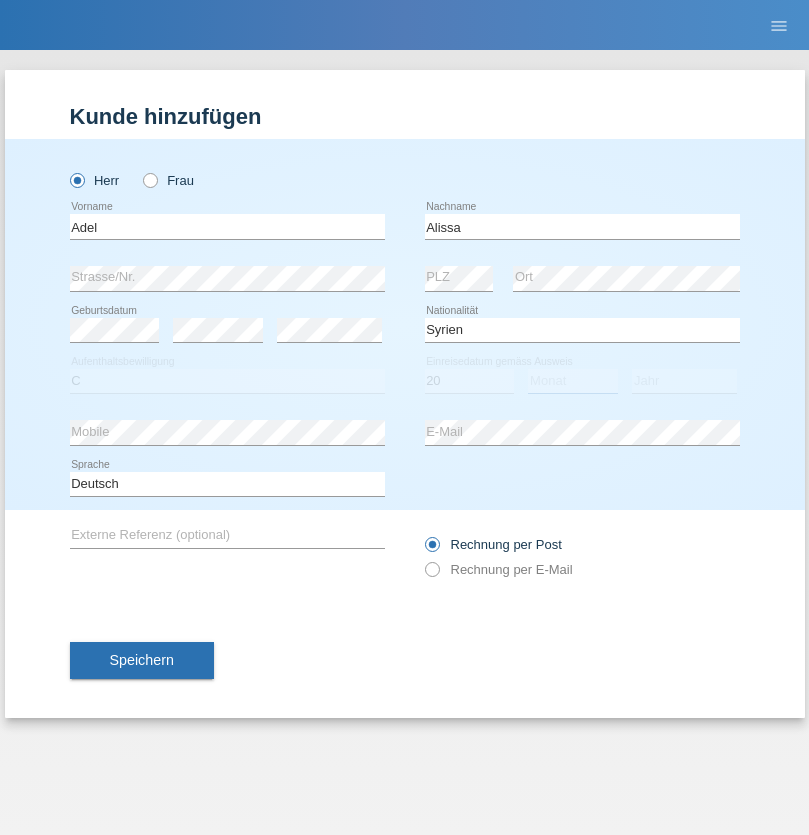 select on "09" 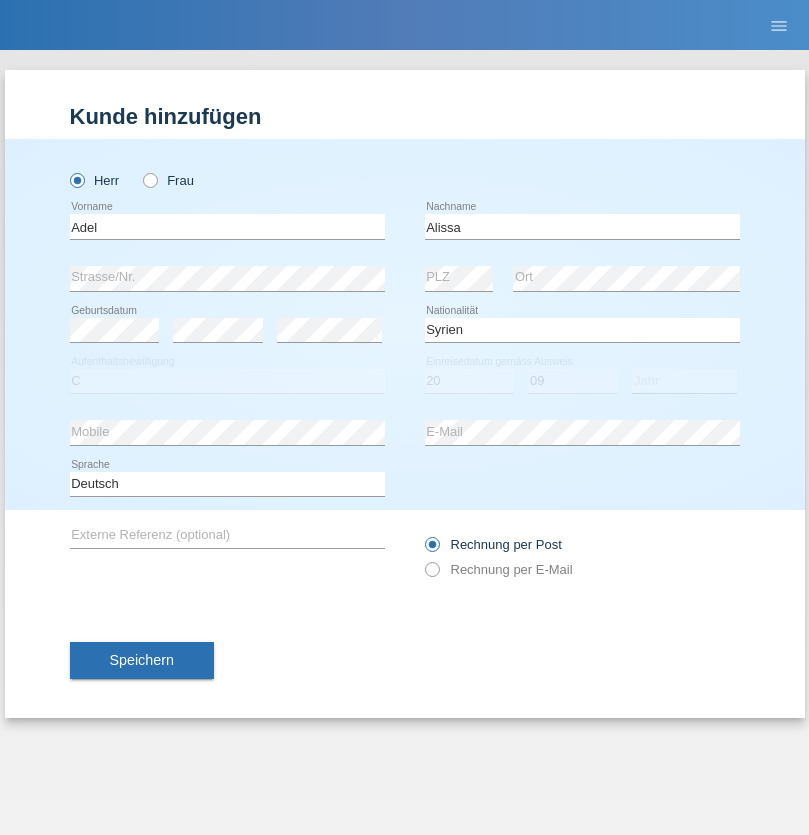 select on "2018" 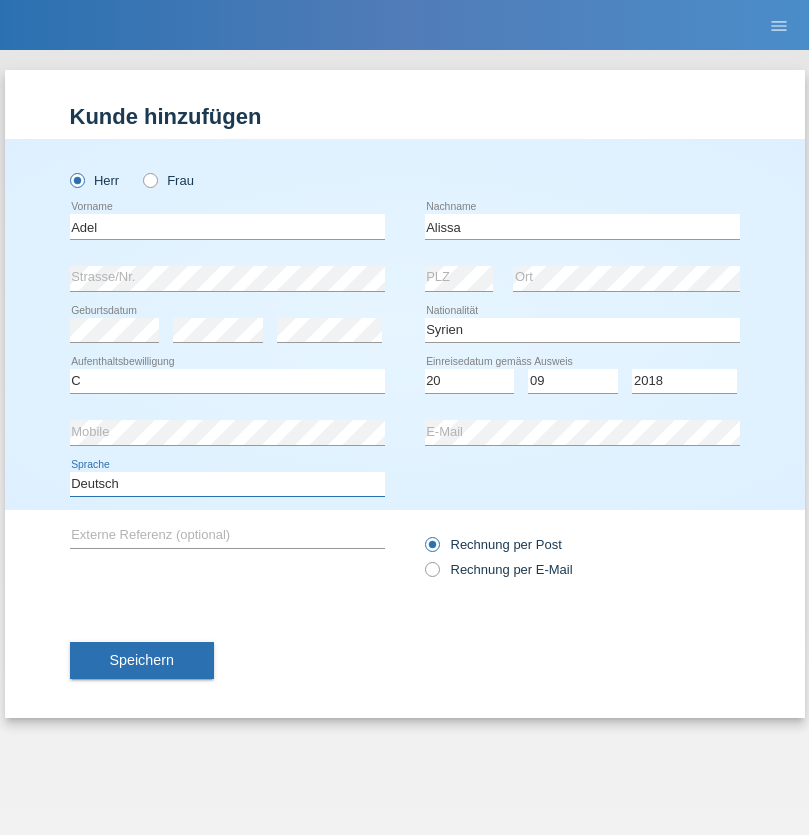 select on "en" 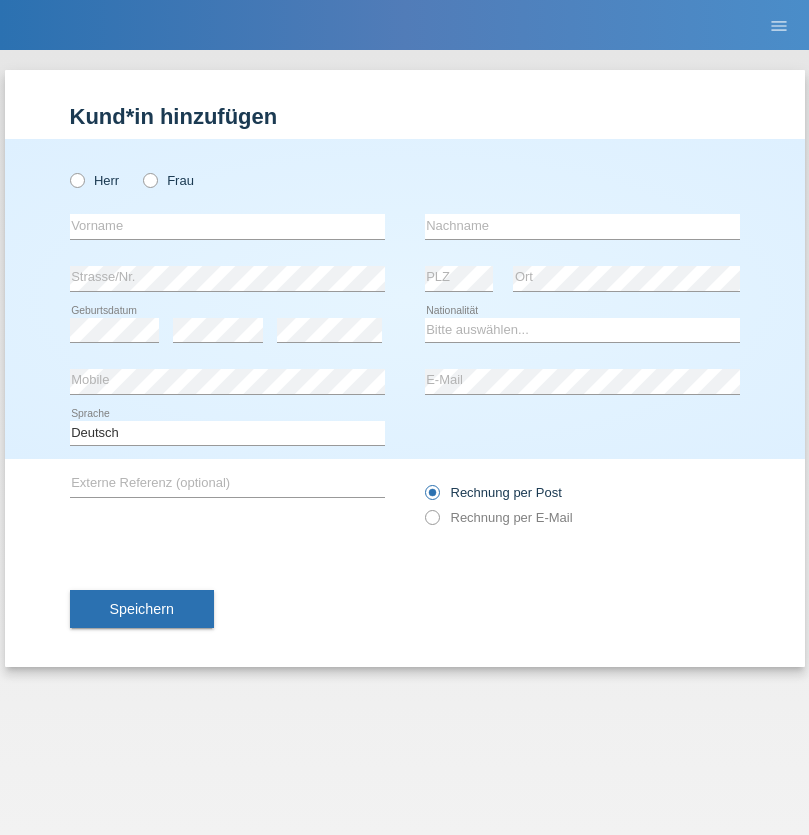 scroll, scrollTop: 0, scrollLeft: 0, axis: both 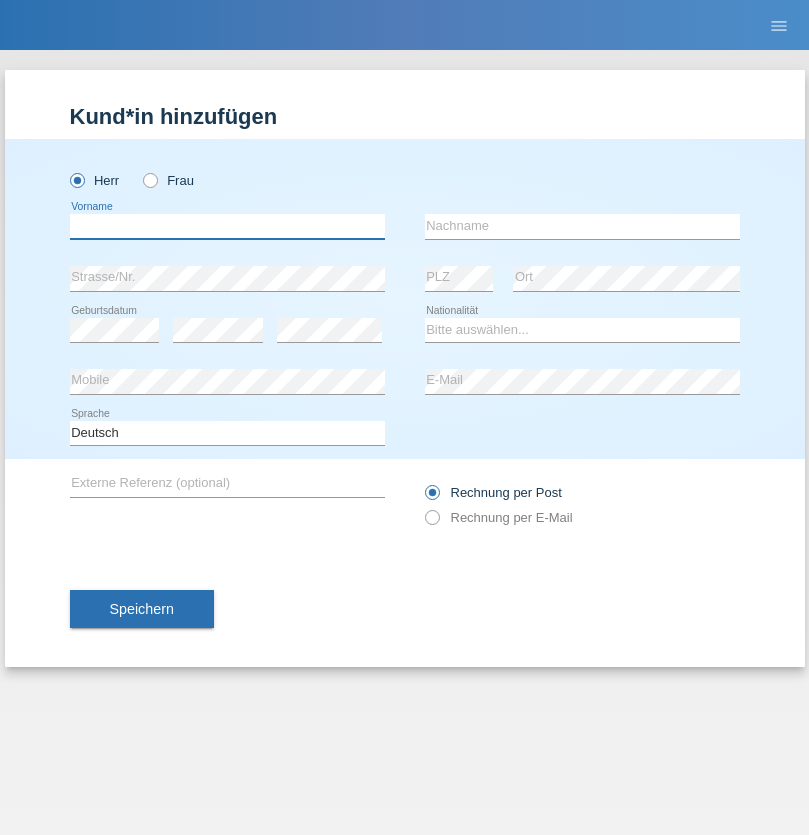 click at bounding box center (227, 226) 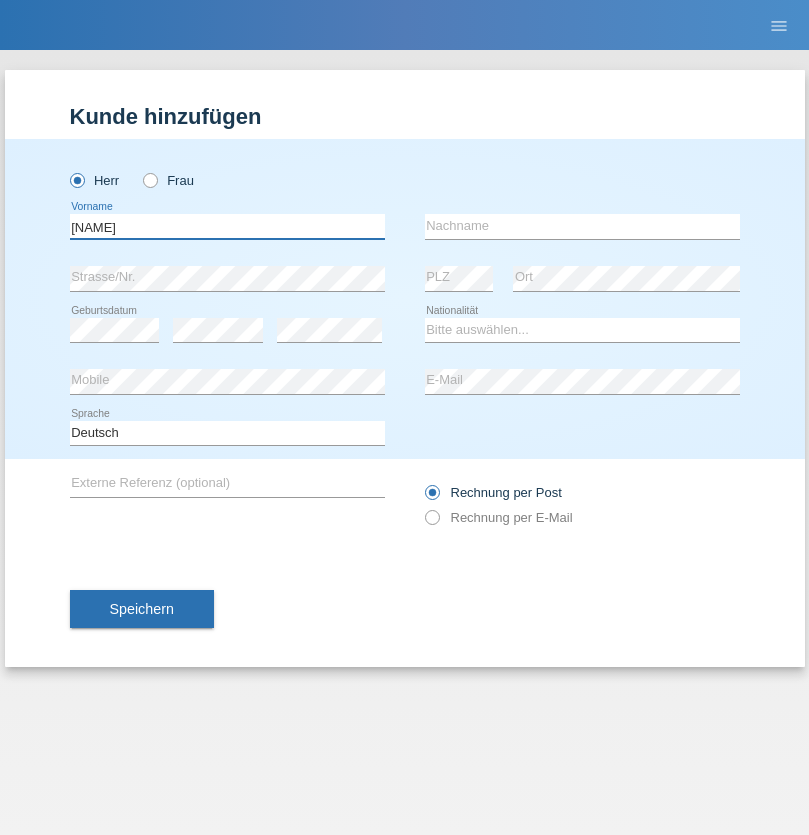 type on "Nico" 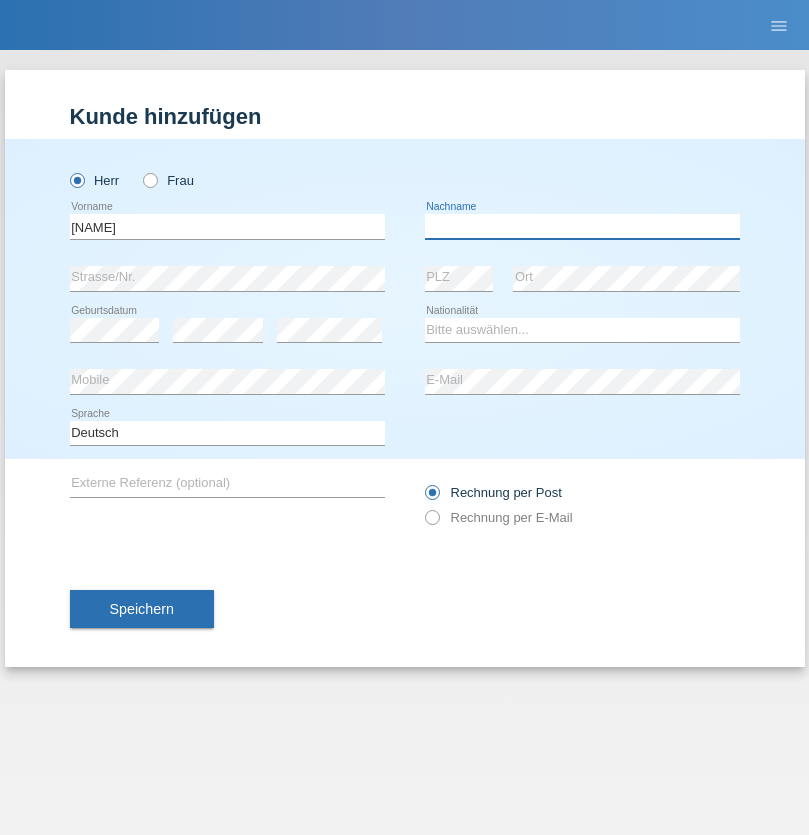 click at bounding box center (582, 226) 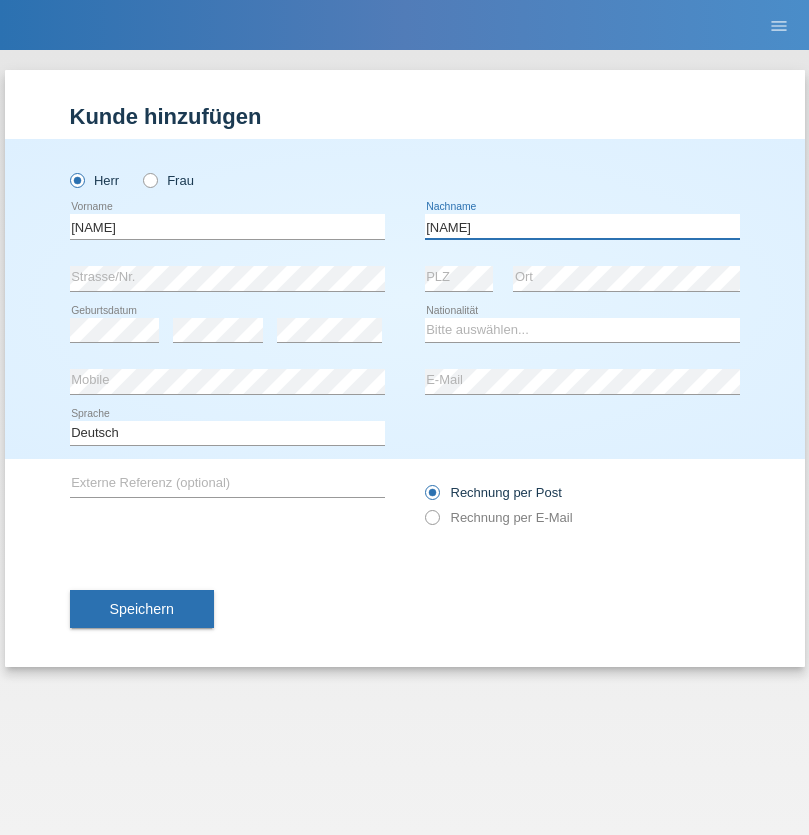 type on "Igunwe" 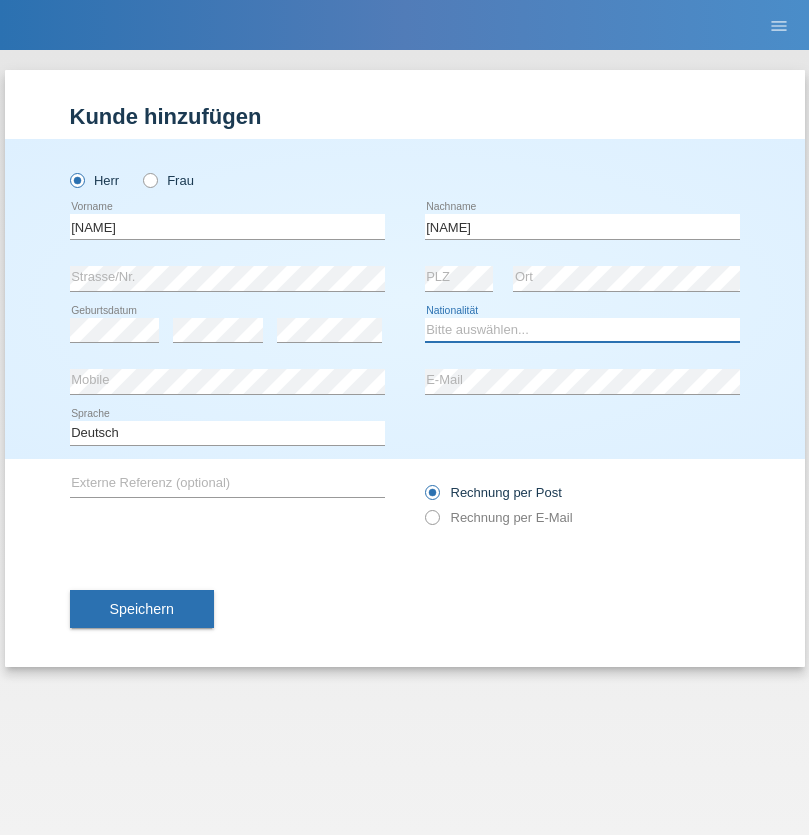 select on "CH" 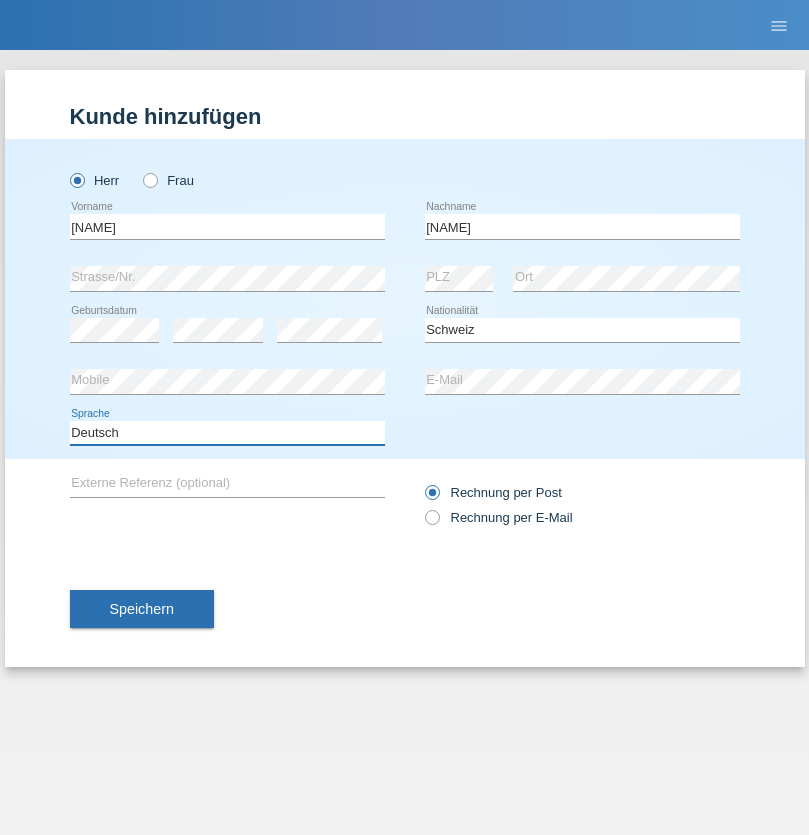 select on "en" 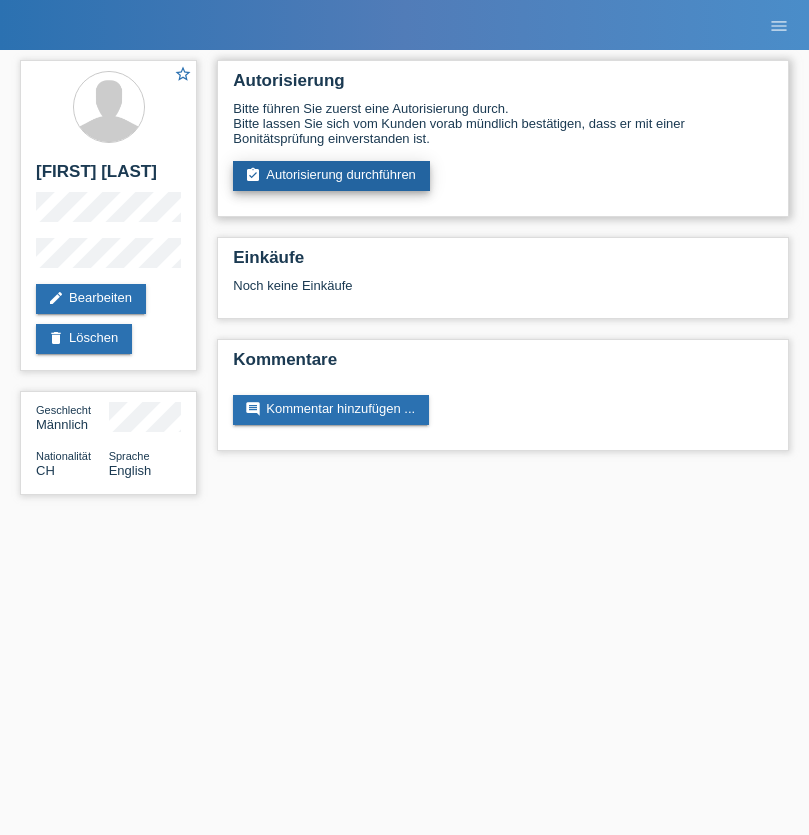 click on "assignment_turned_in  Autorisierung durchführen" at bounding box center (331, 176) 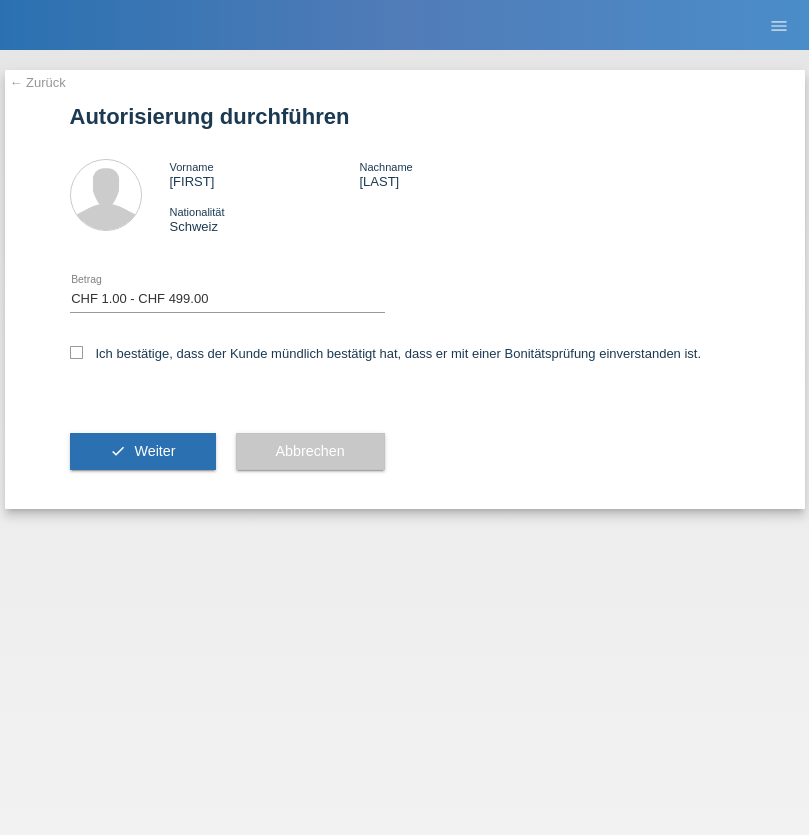 select on "1" 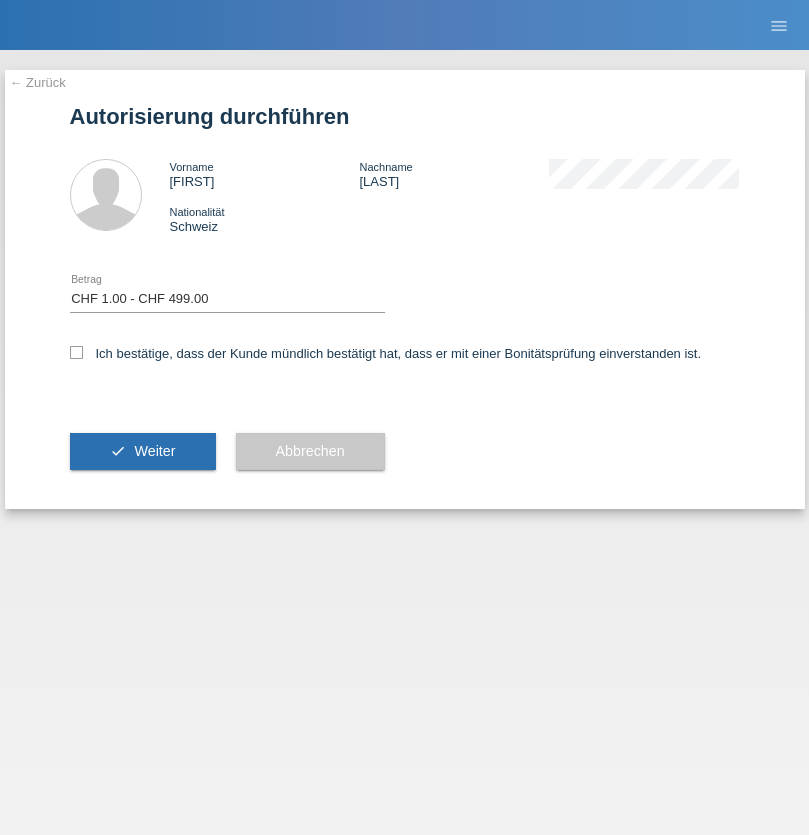 checkbox on "true" 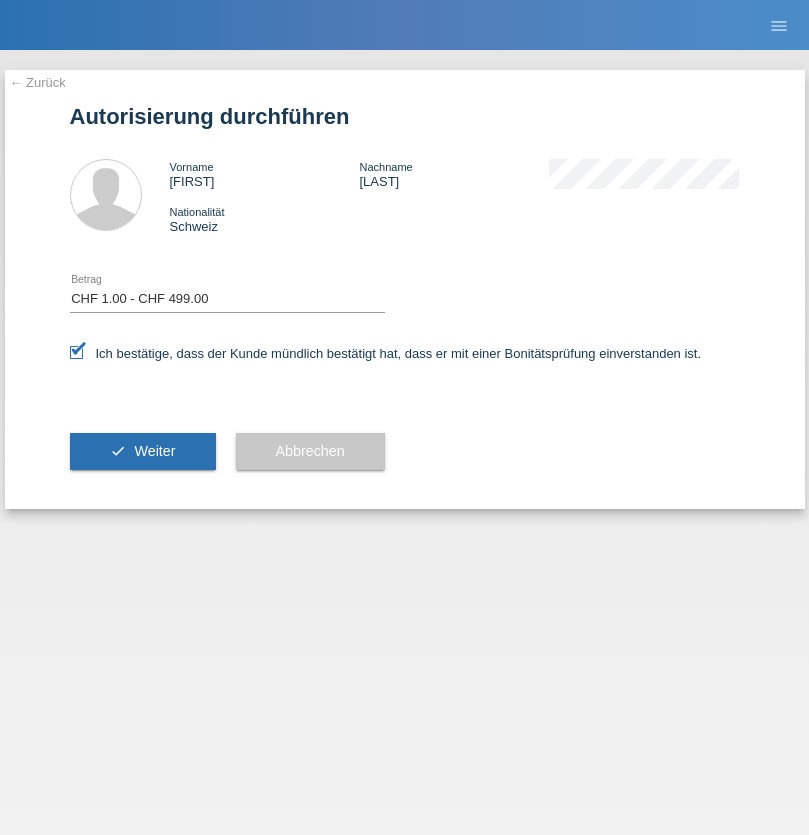scroll, scrollTop: 0, scrollLeft: 0, axis: both 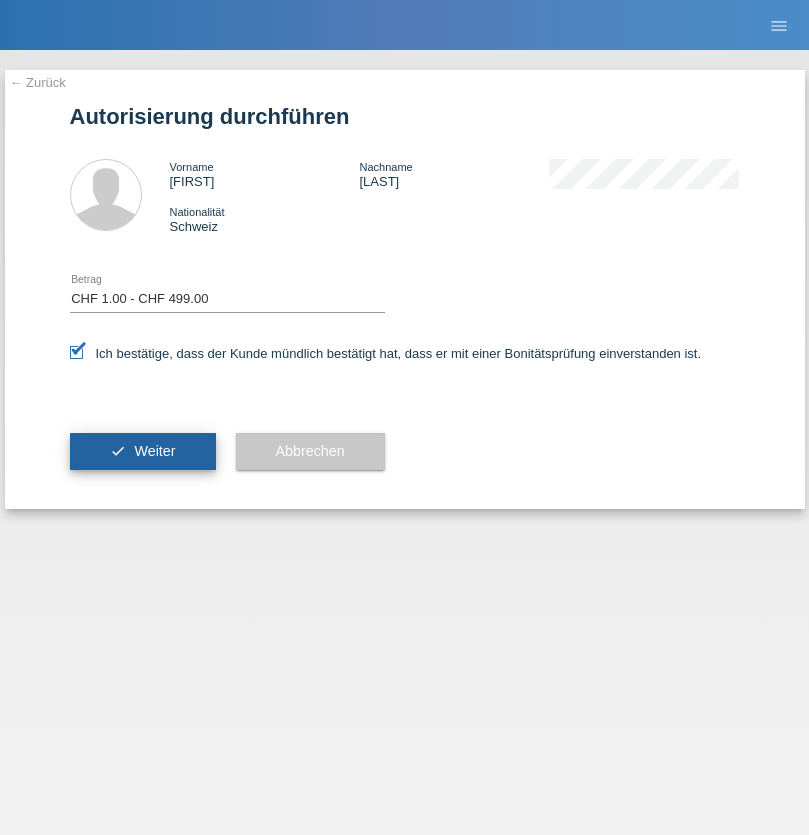 click on "Weiter" at bounding box center [154, 451] 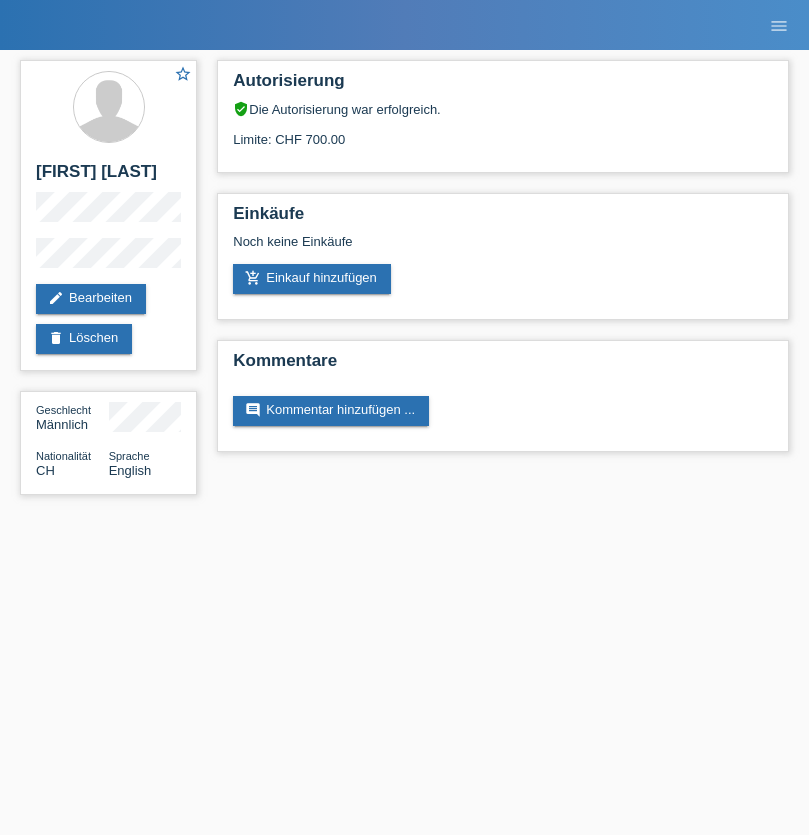 scroll, scrollTop: 0, scrollLeft: 0, axis: both 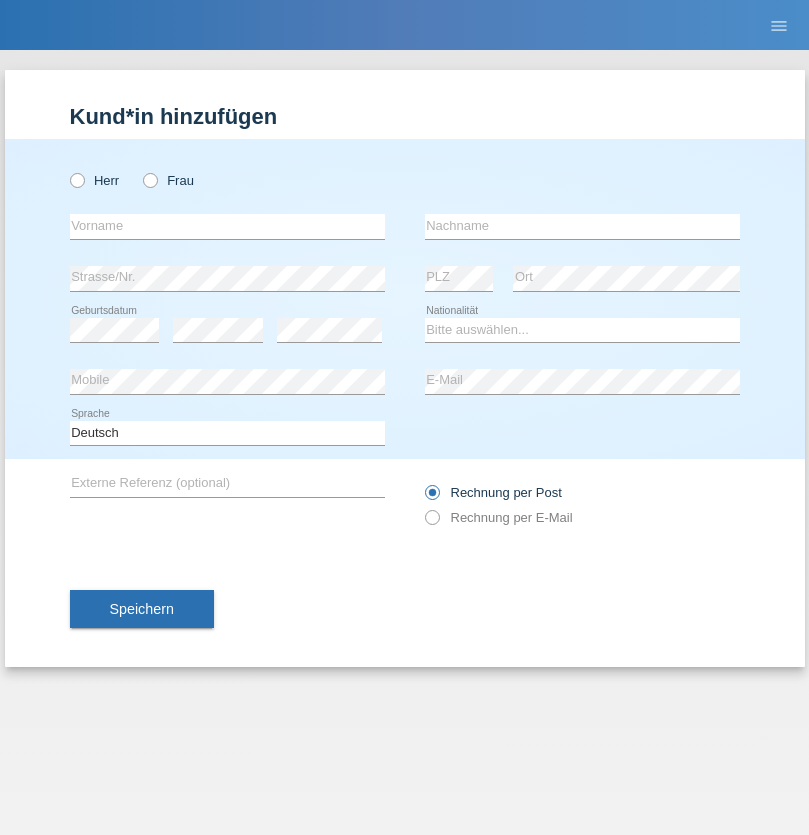 radio on "true" 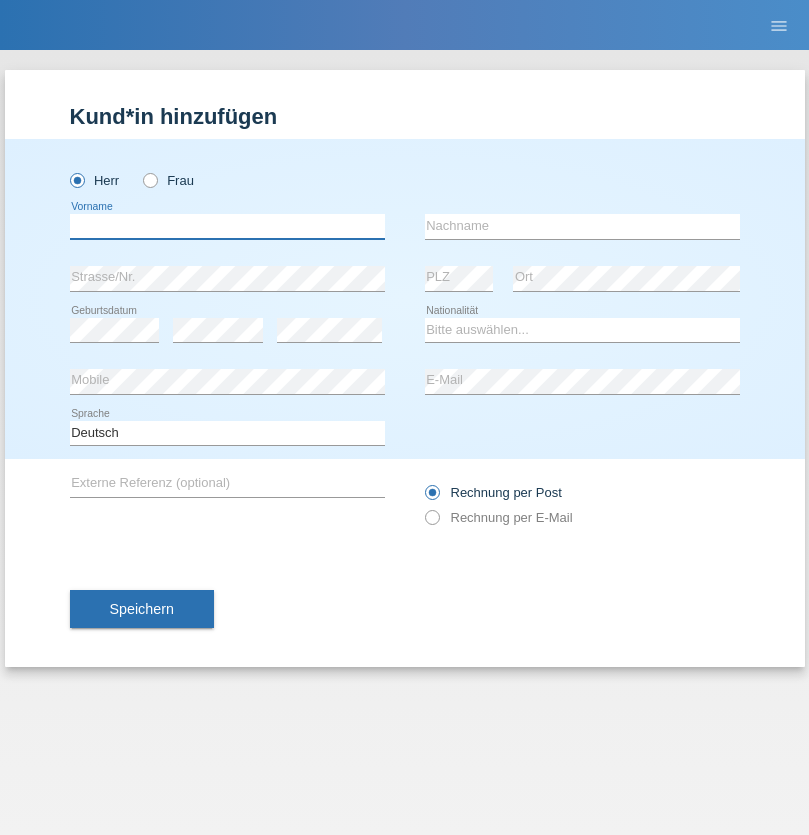 click at bounding box center [227, 226] 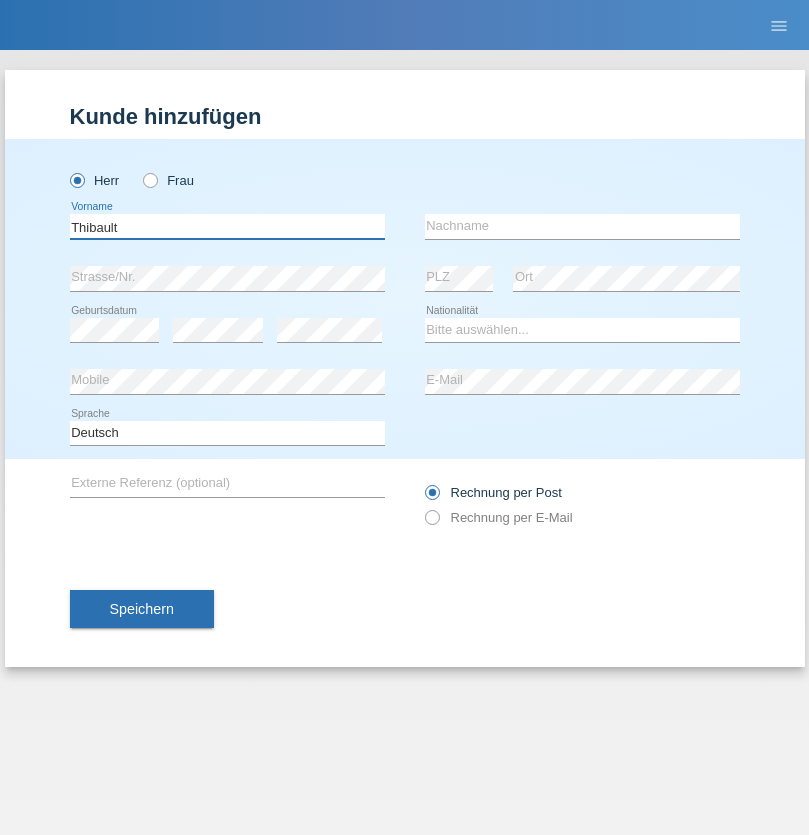 type on "Thibault" 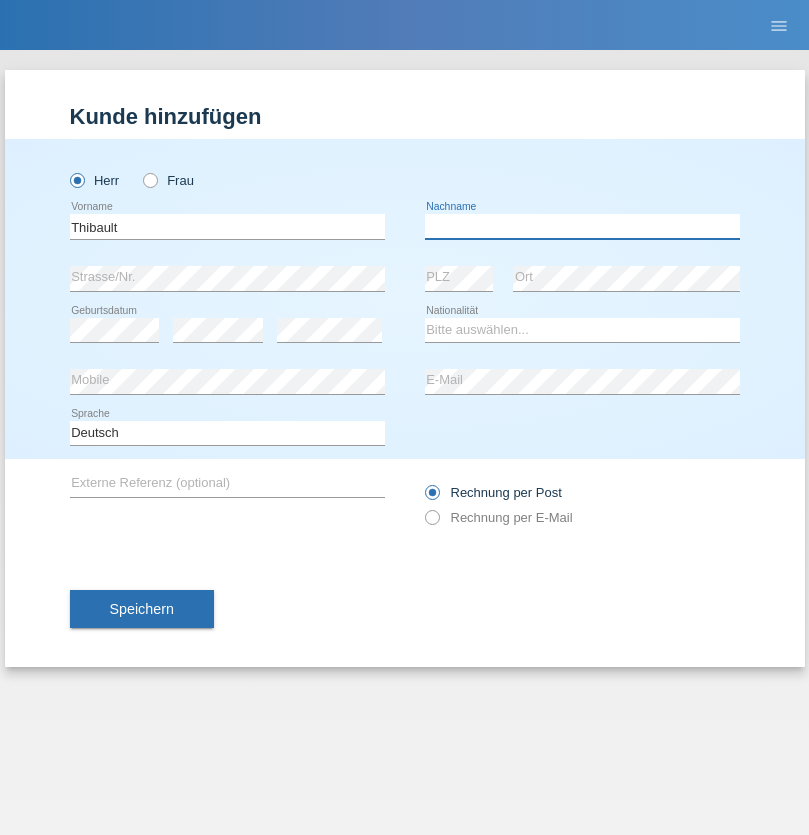 click at bounding box center (582, 226) 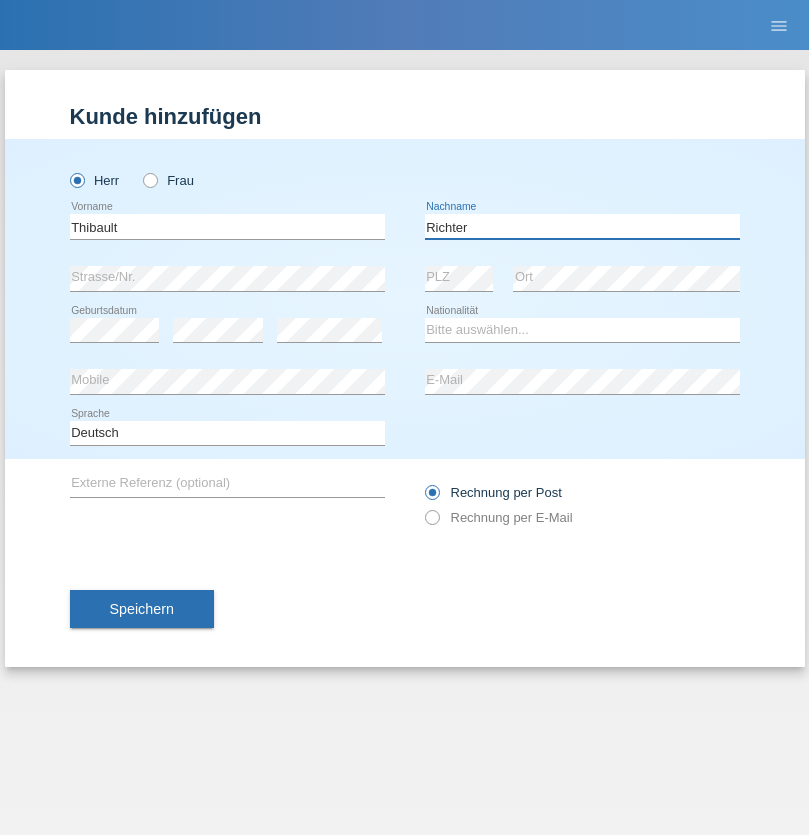 type on "Richter" 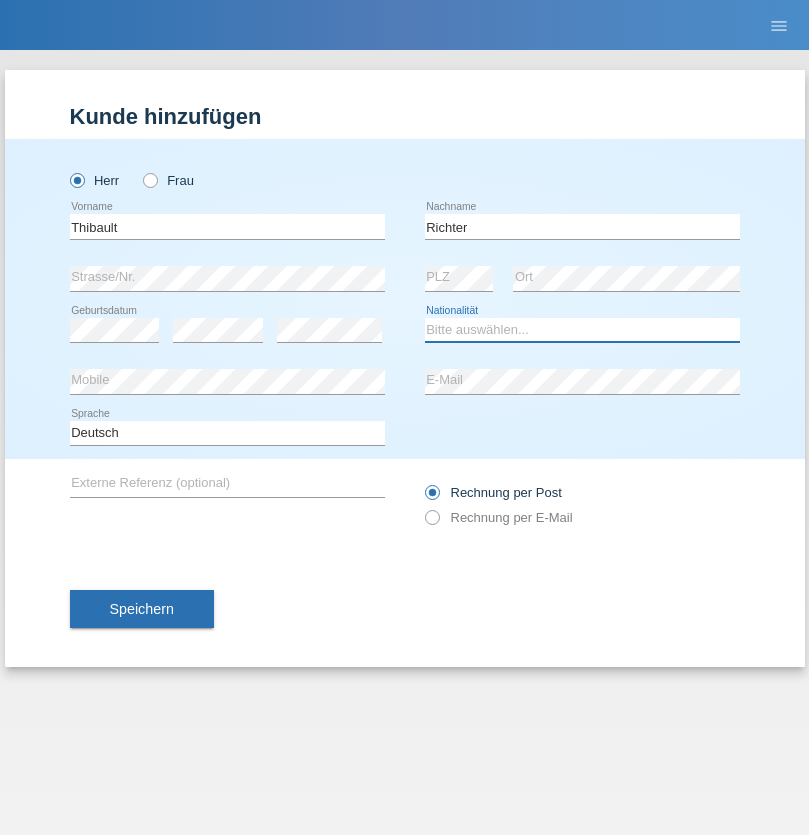 select on "CH" 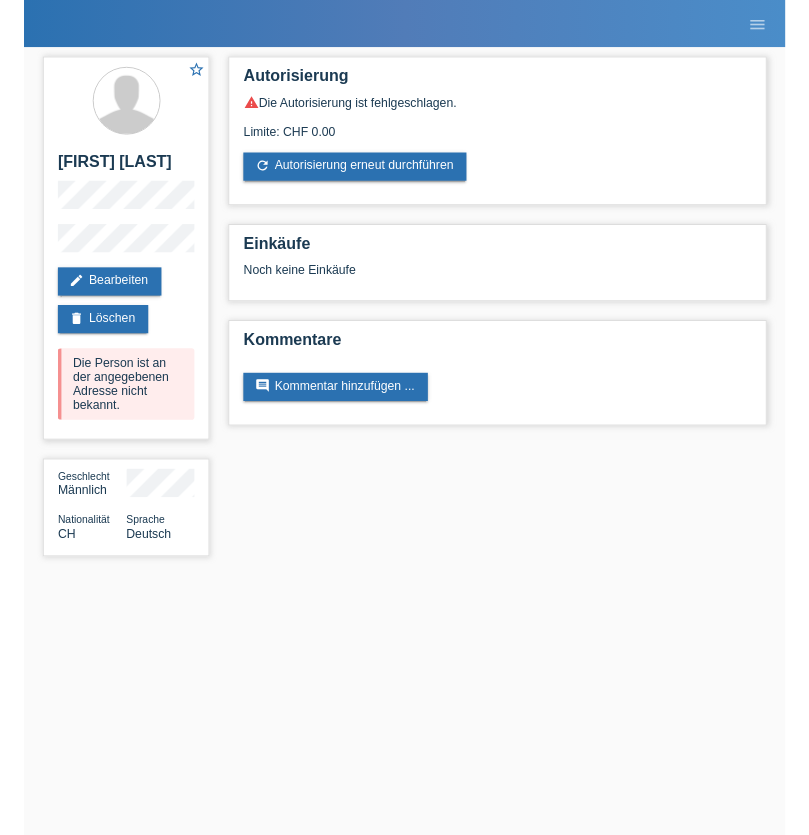 scroll, scrollTop: 0, scrollLeft: 0, axis: both 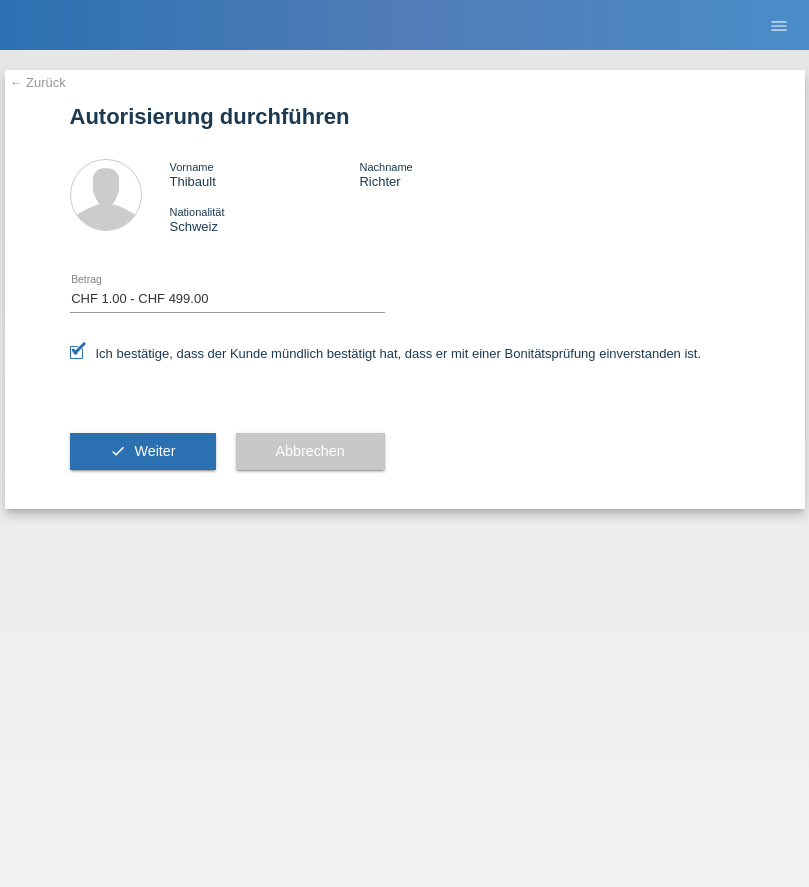 select on "1" 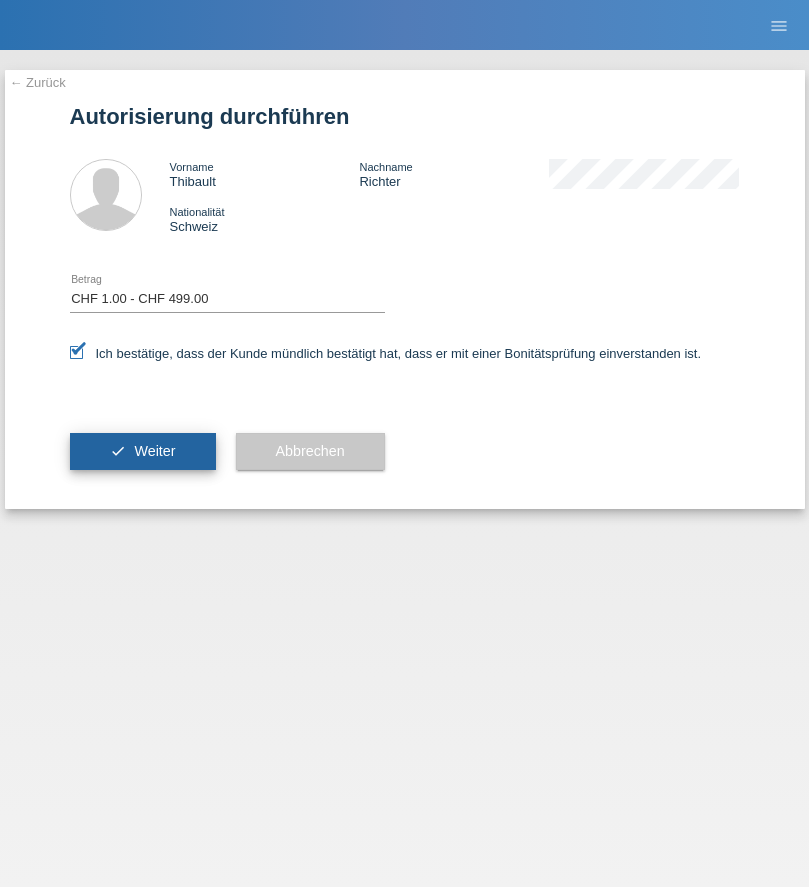 click on "Weiter" at bounding box center [154, 451] 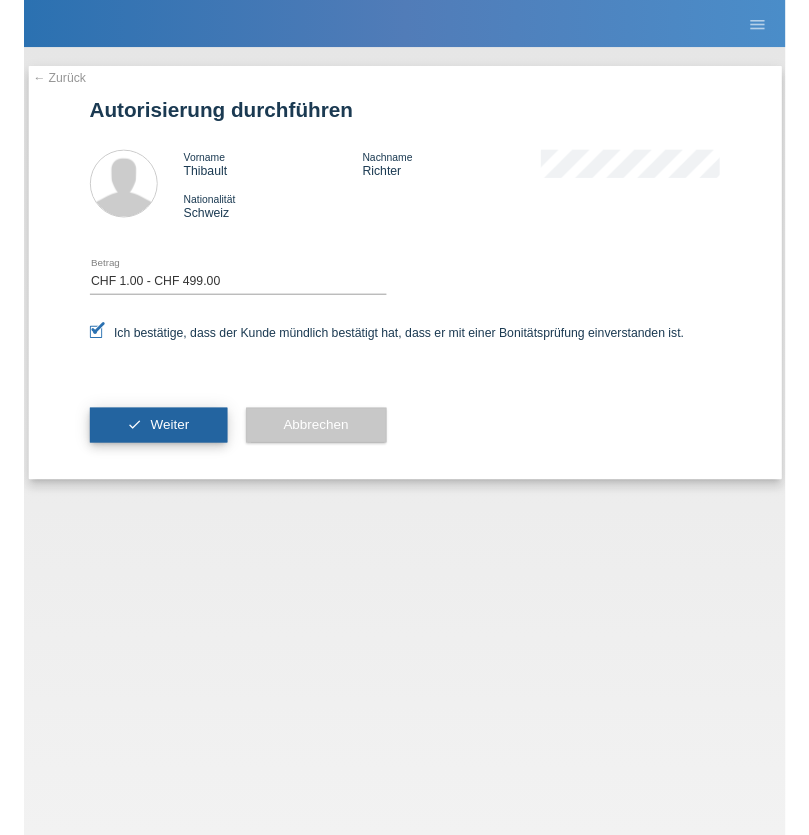 scroll, scrollTop: 0, scrollLeft: 0, axis: both 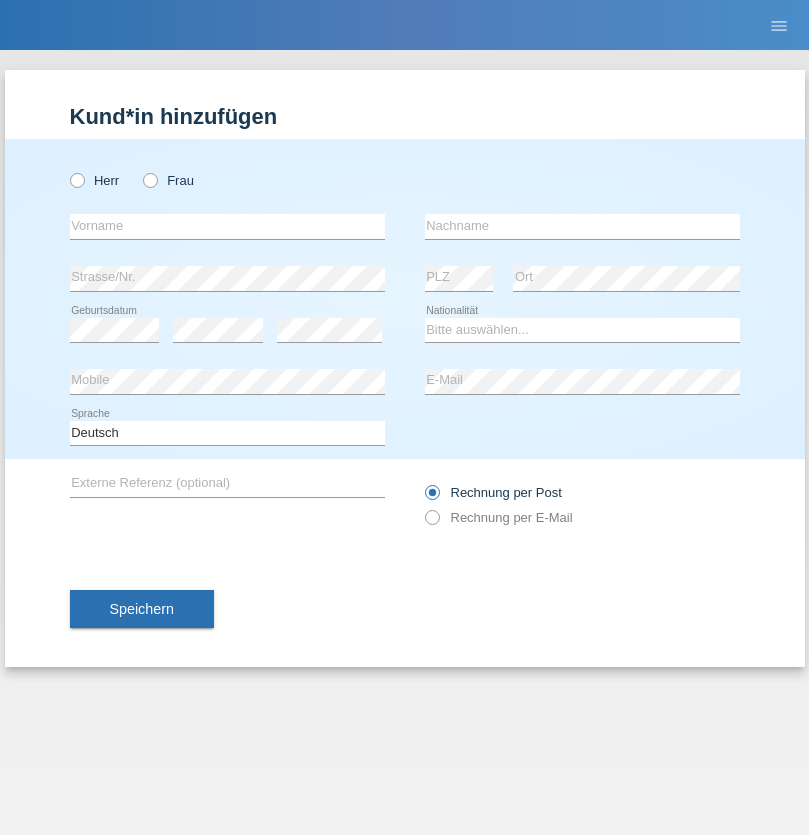 radio on "true" 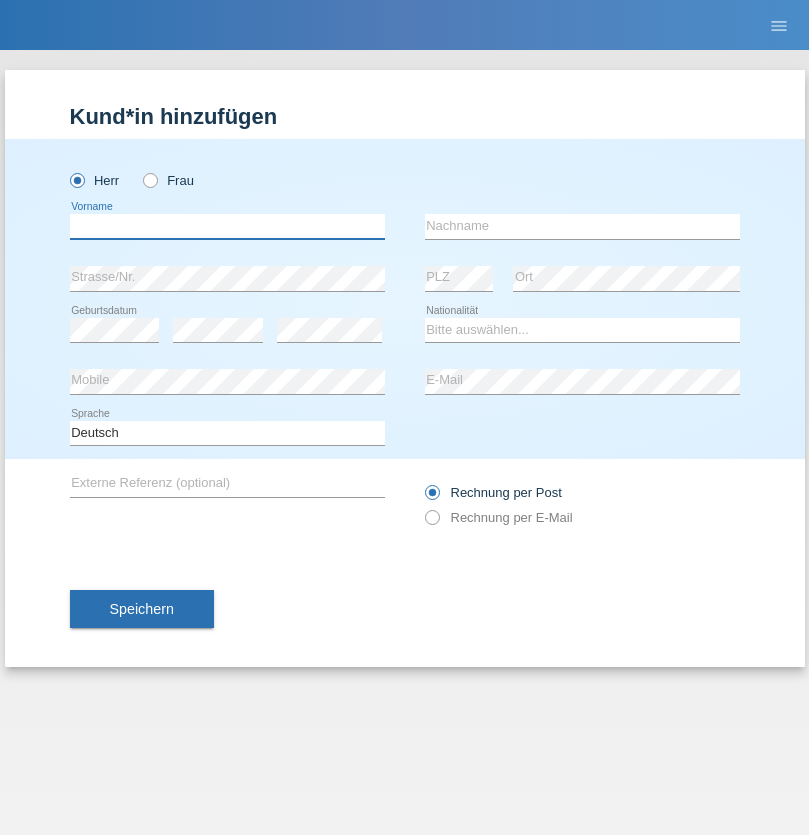 click at bounding box center (227, 226) 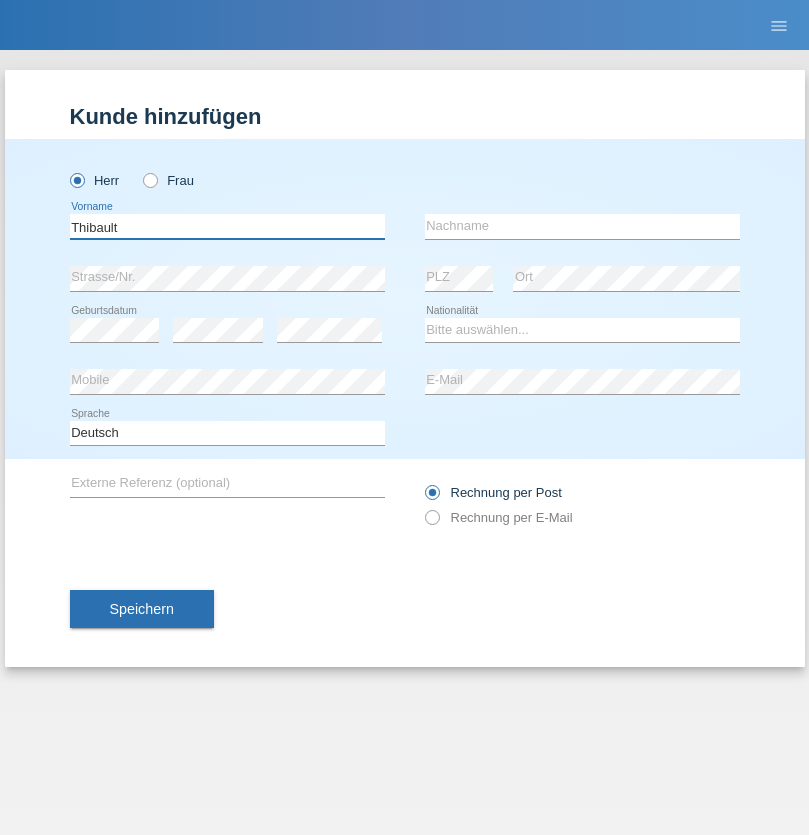 type on "Thibault" 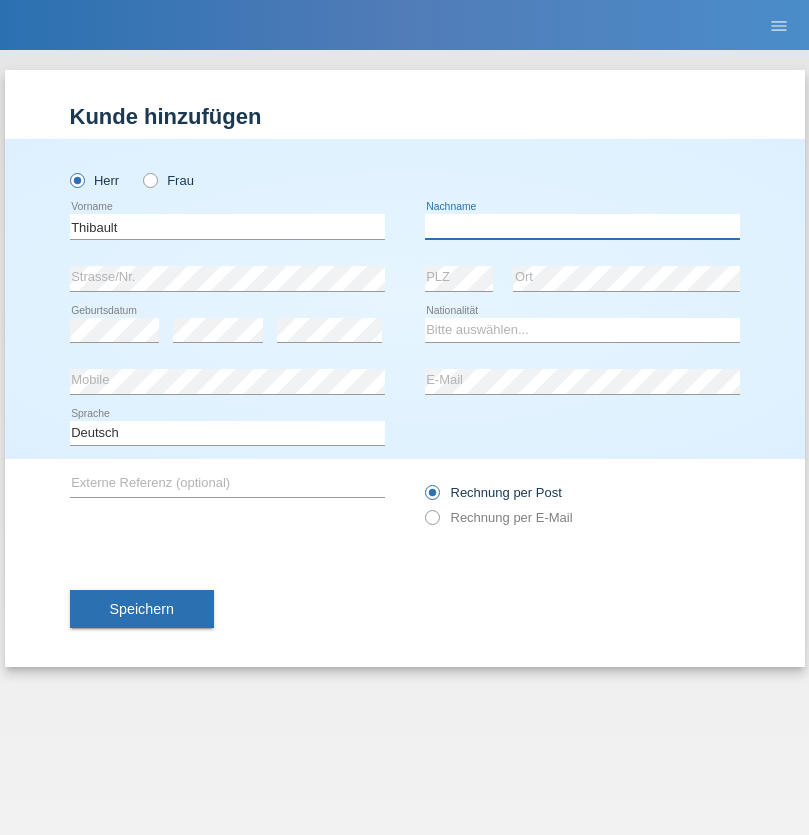 click at bounding box center [582, 226] 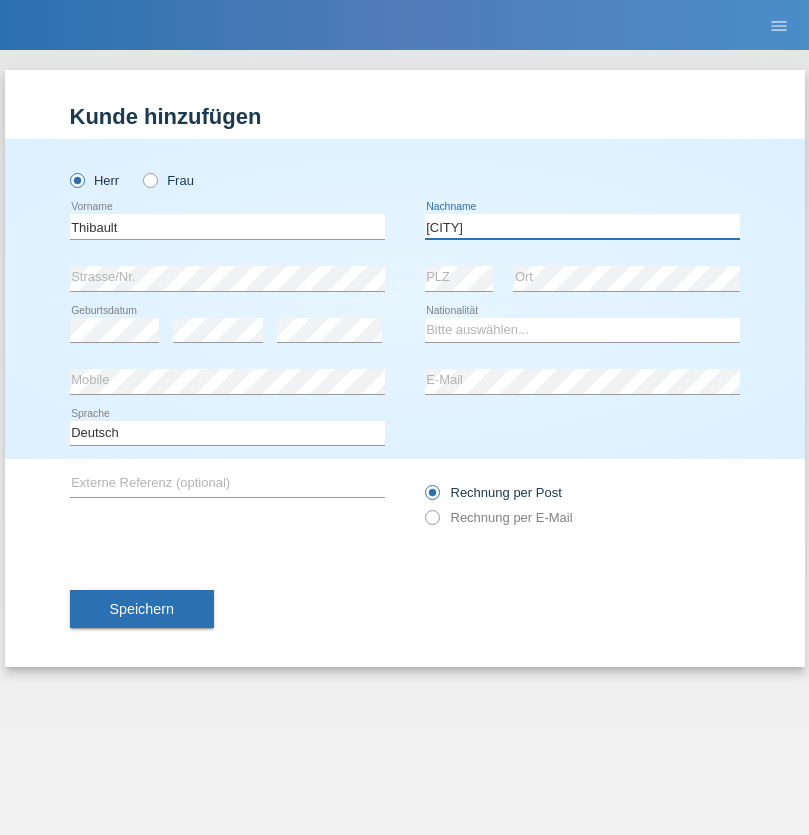 type on "[LAST]" 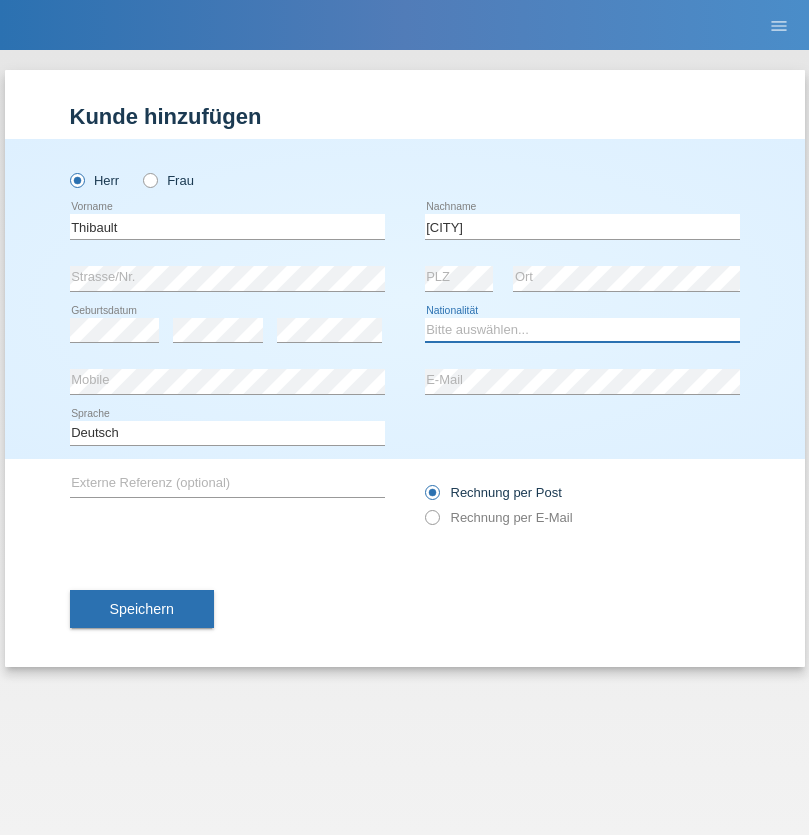 select on "CH" 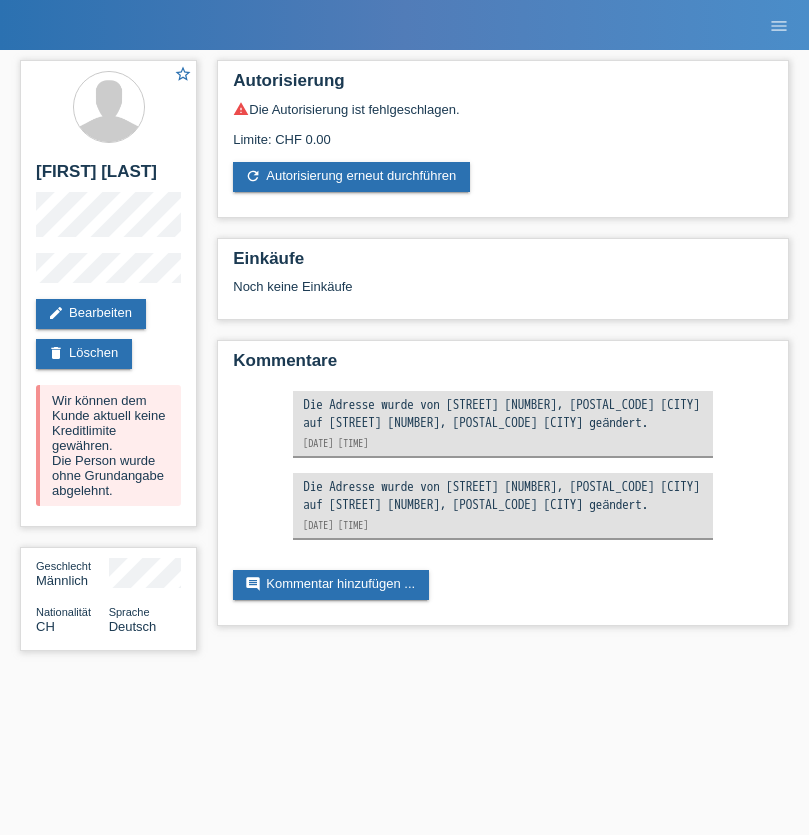 scroll, scrollTop: 0, scrollLeft: 0, axis: both 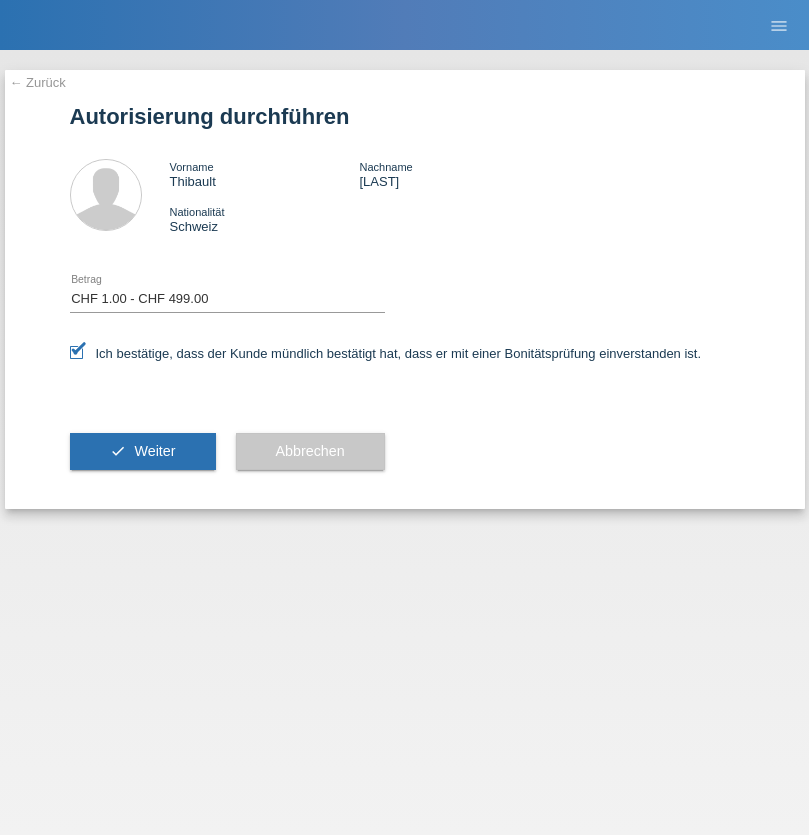 select on "1" 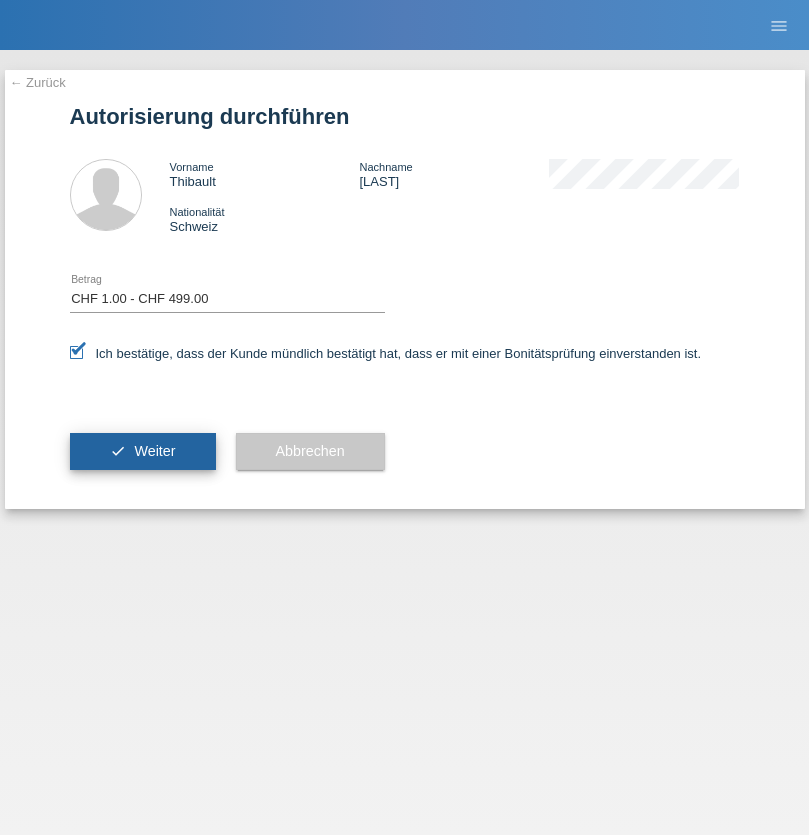 click on "Weiter" at bounding box center [154, 451] 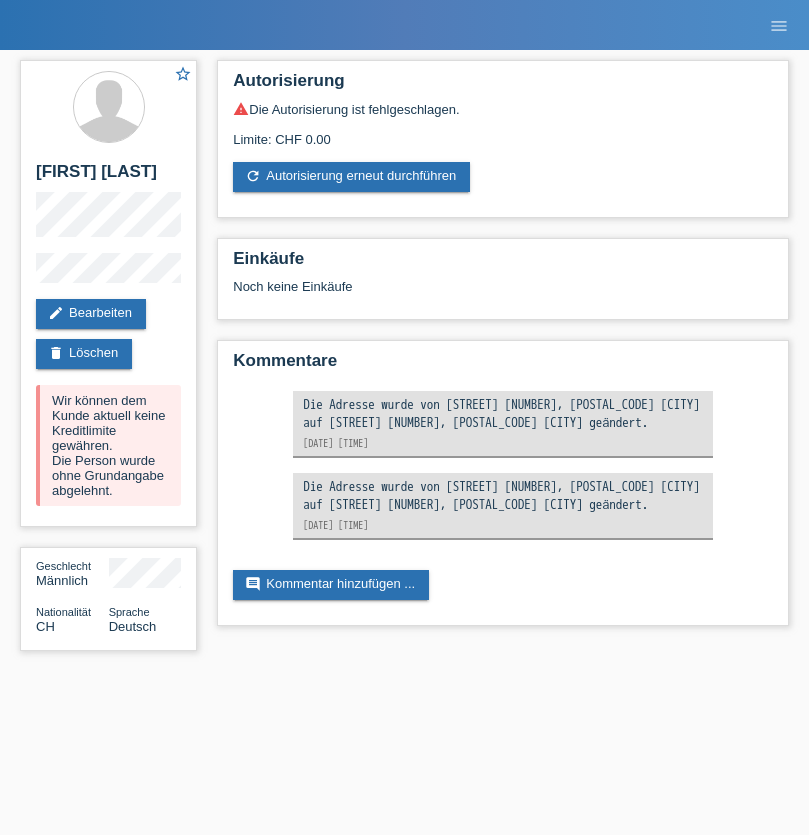scroll, scrollTop: 0, scrollLeft: 0, axis: both 